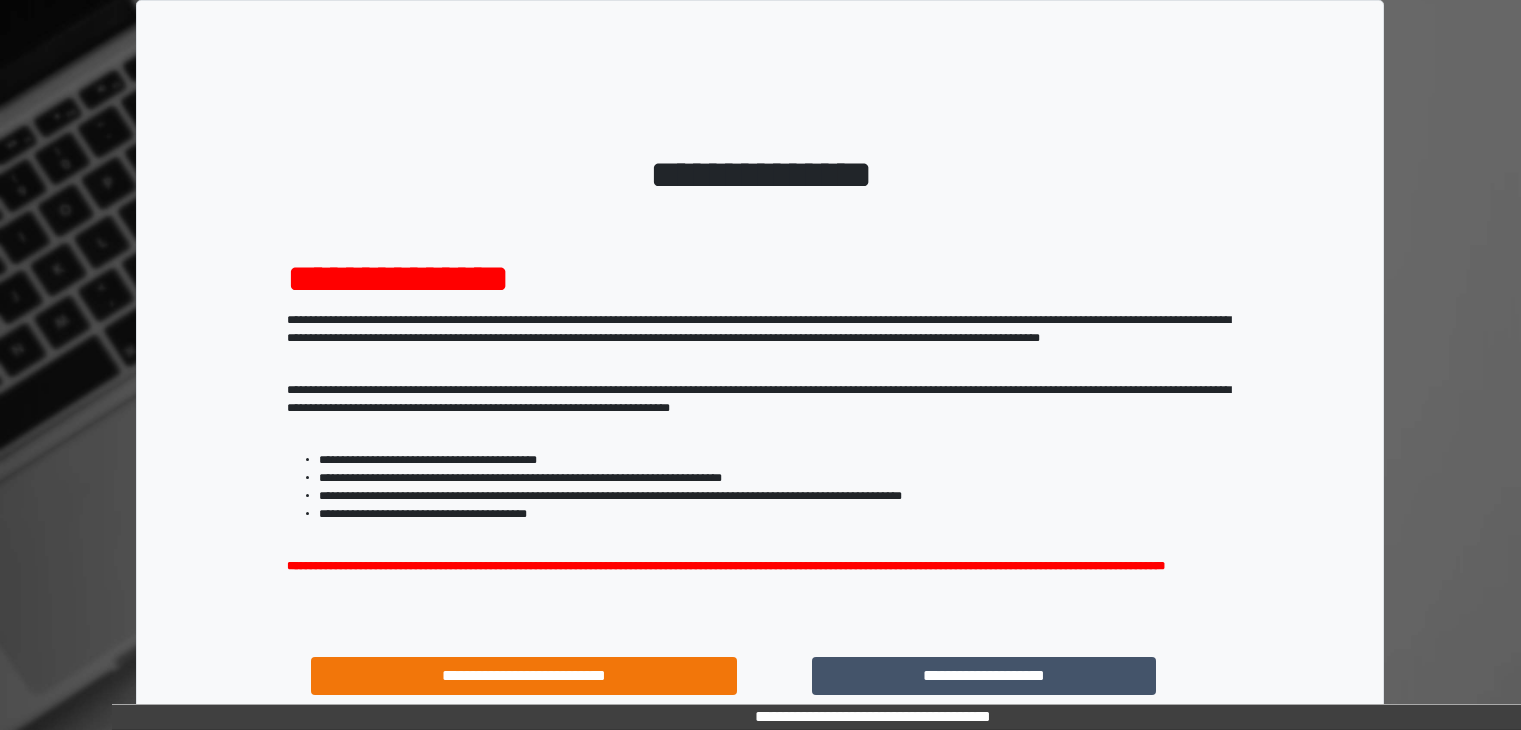 scroll, scrollTop: 0, scrollLeft: 0, axis: both 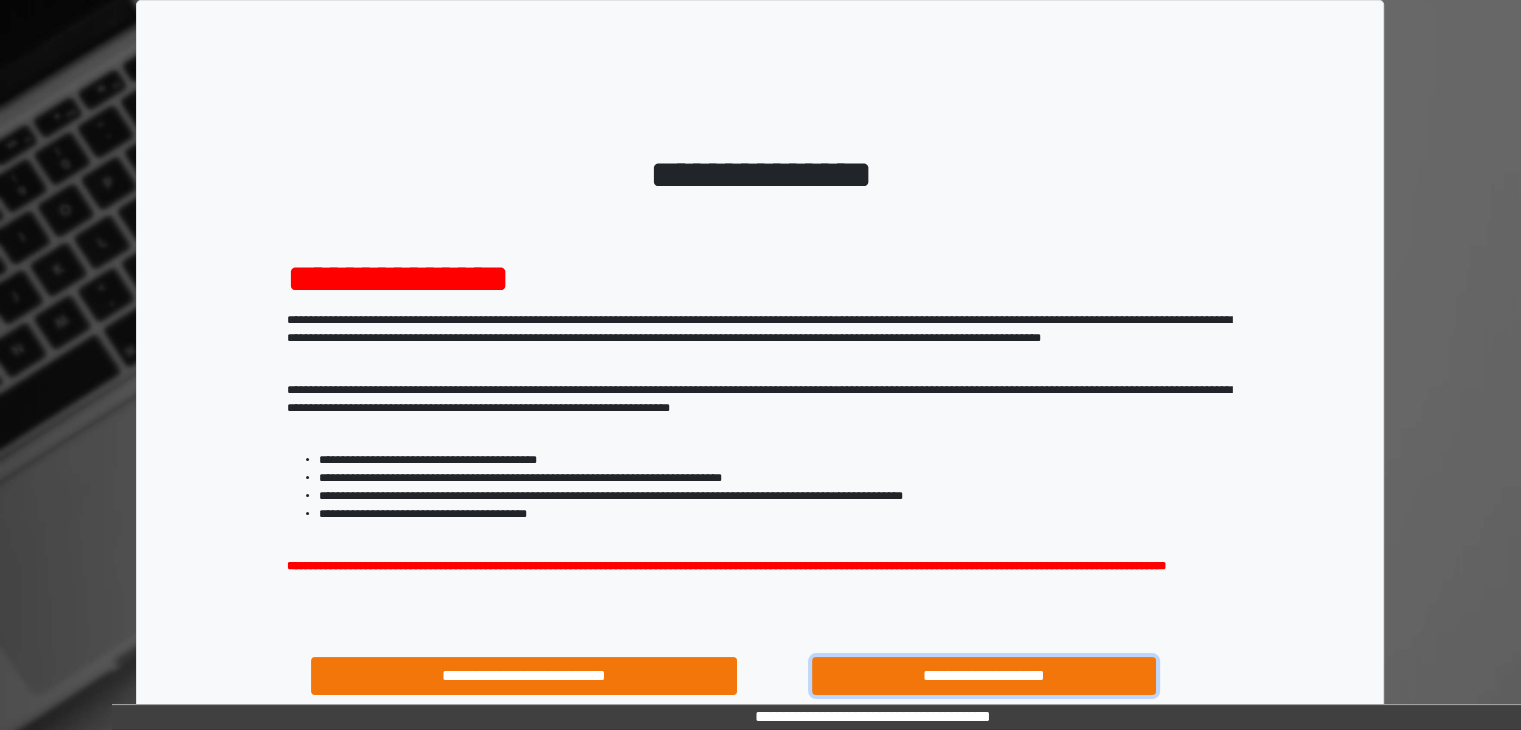 click on "**********" at bounding box center [984, 676] 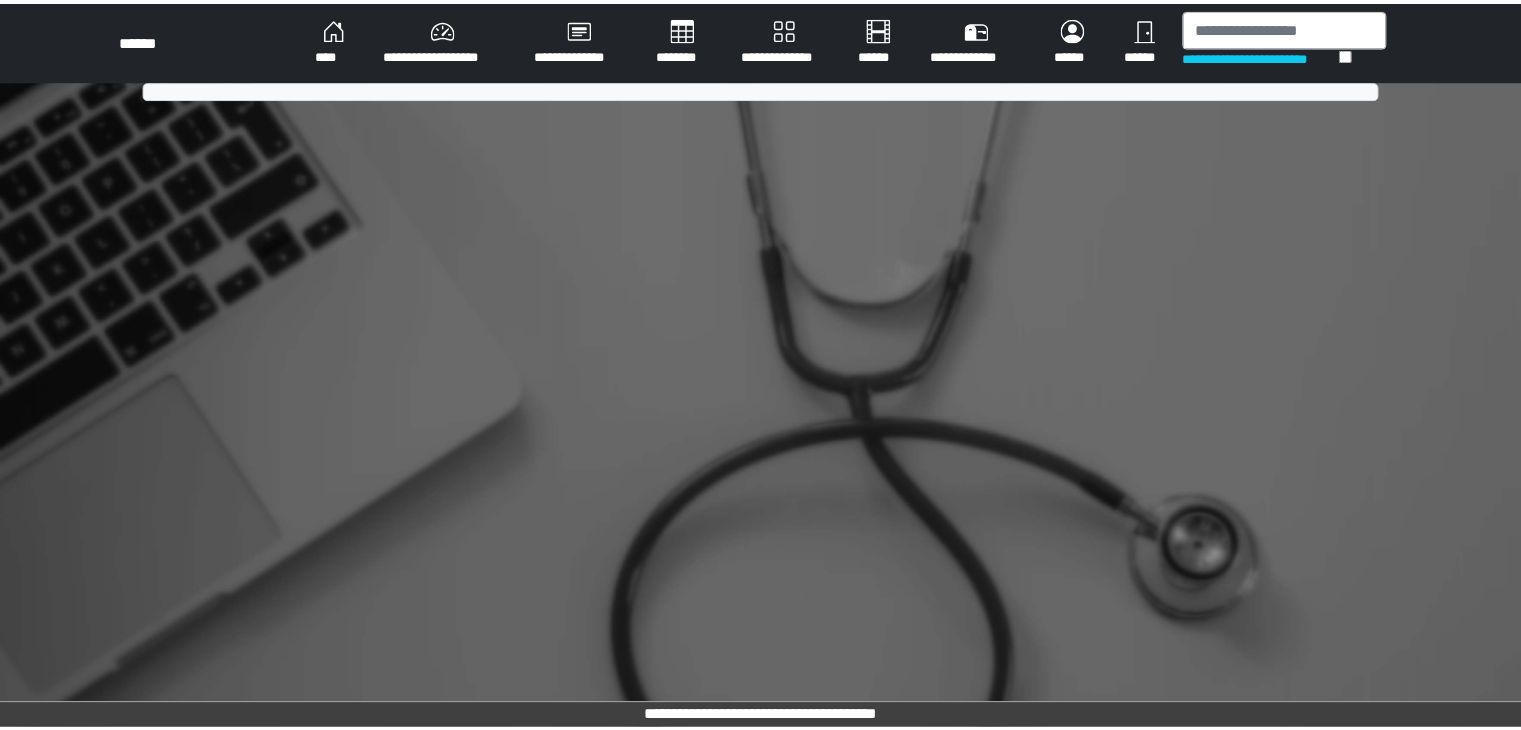 scroll, scrollTop: 0, scrollLeft: 0, axis: both 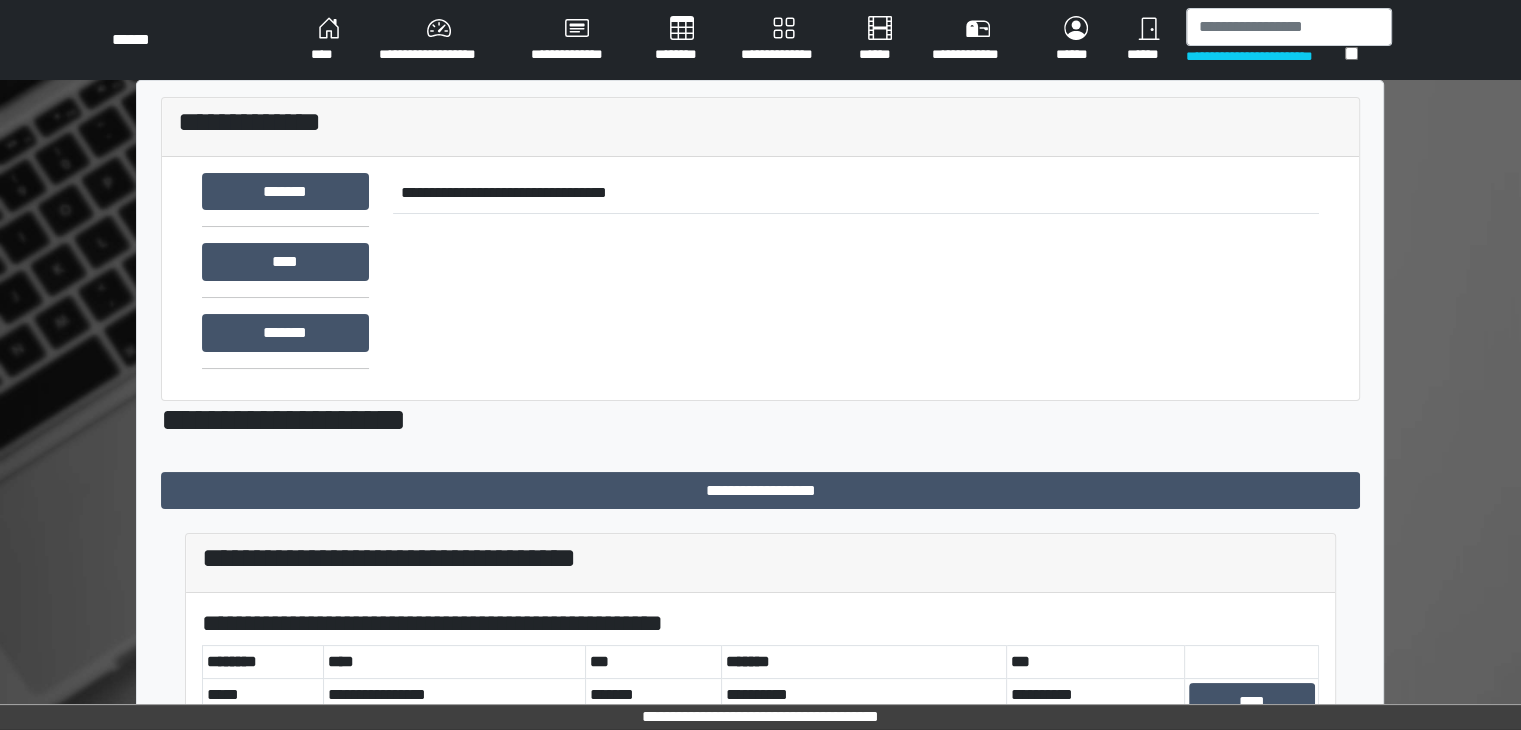 click on "**********" at bounding box center (439, 40) 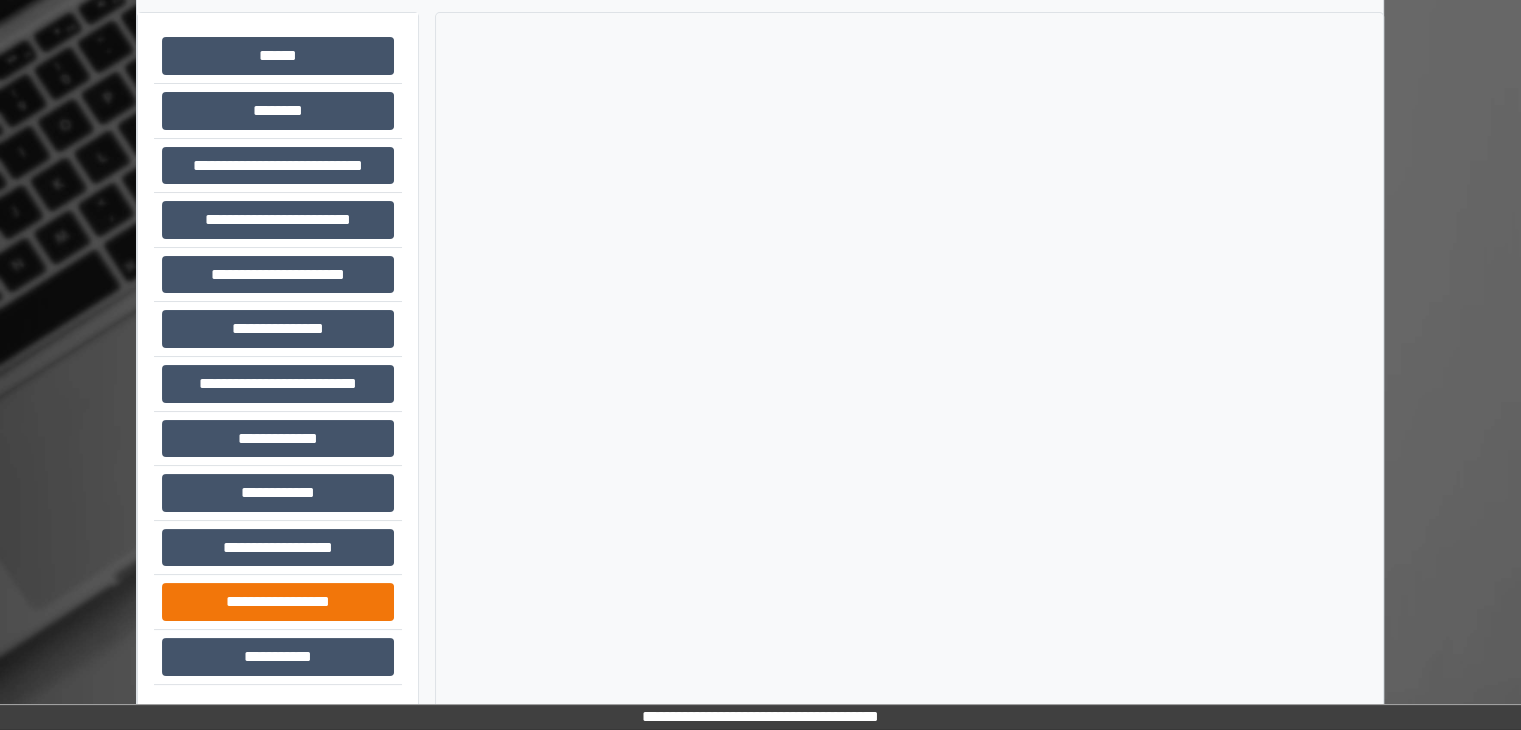 scroll, scrollTop: 87, scrollLeft: 0, axis: vertical 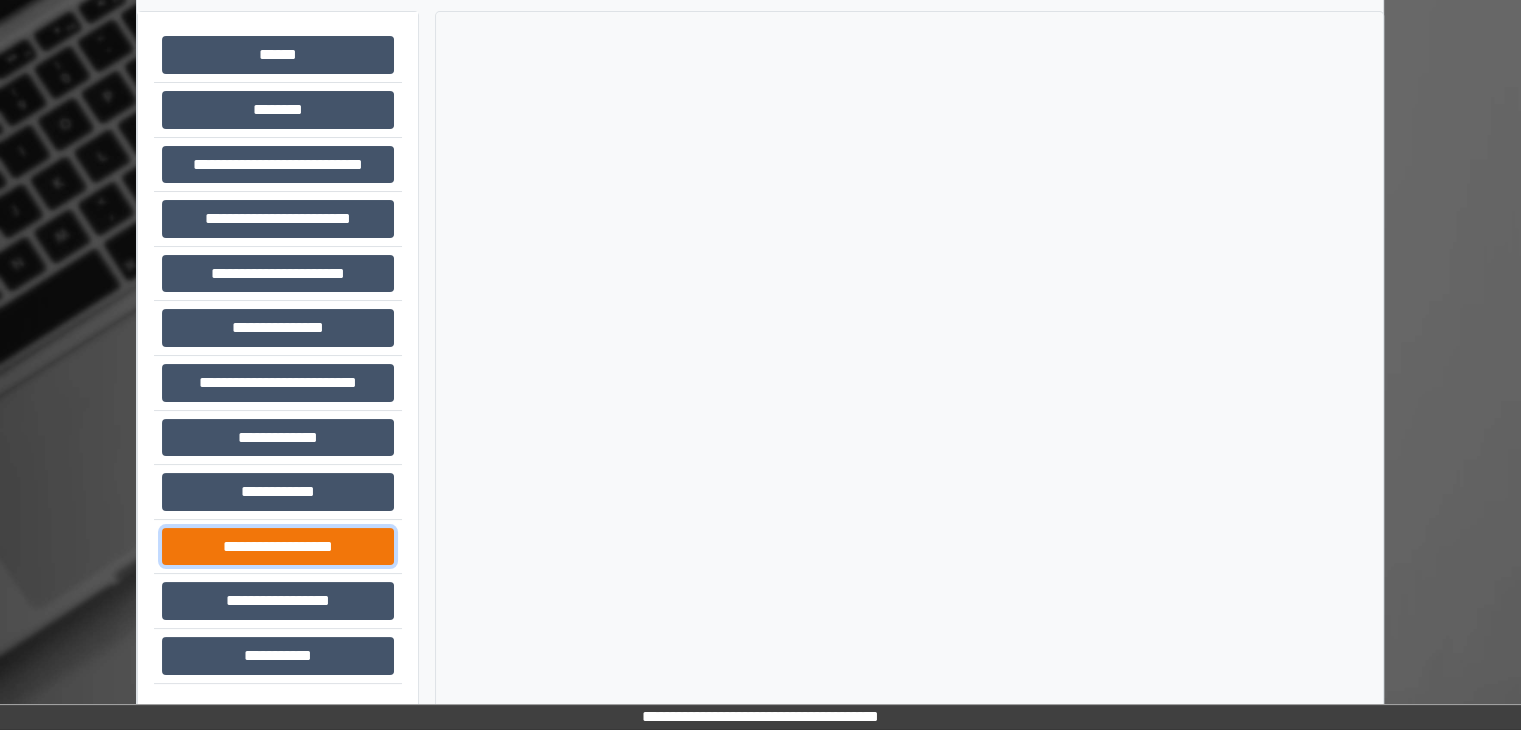 click on "**********" at bounding box center (278, 547) 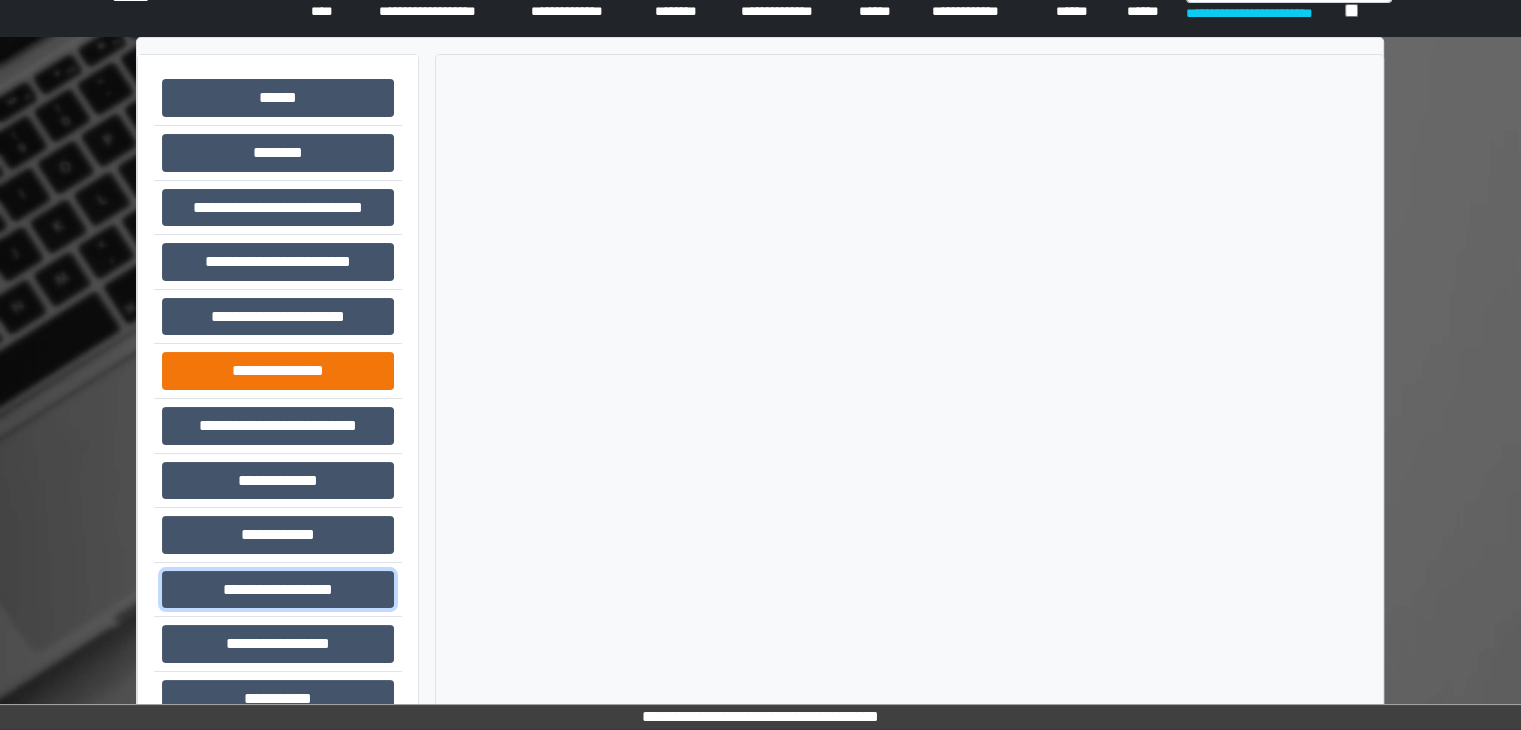 scroll, scrollTop: 0, scrollLeft: 0, axis: both 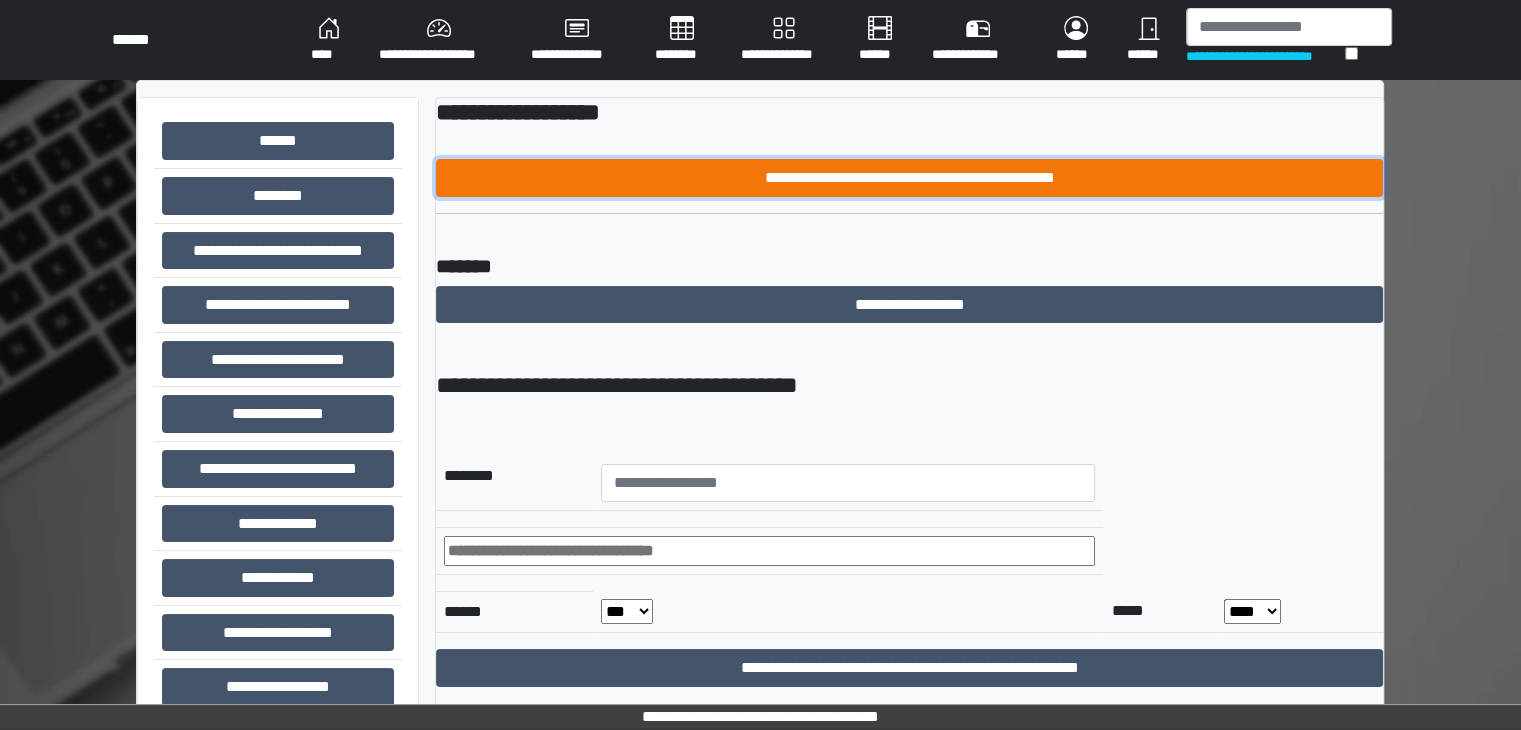 click on "**********" at bounding box center (909, 178) 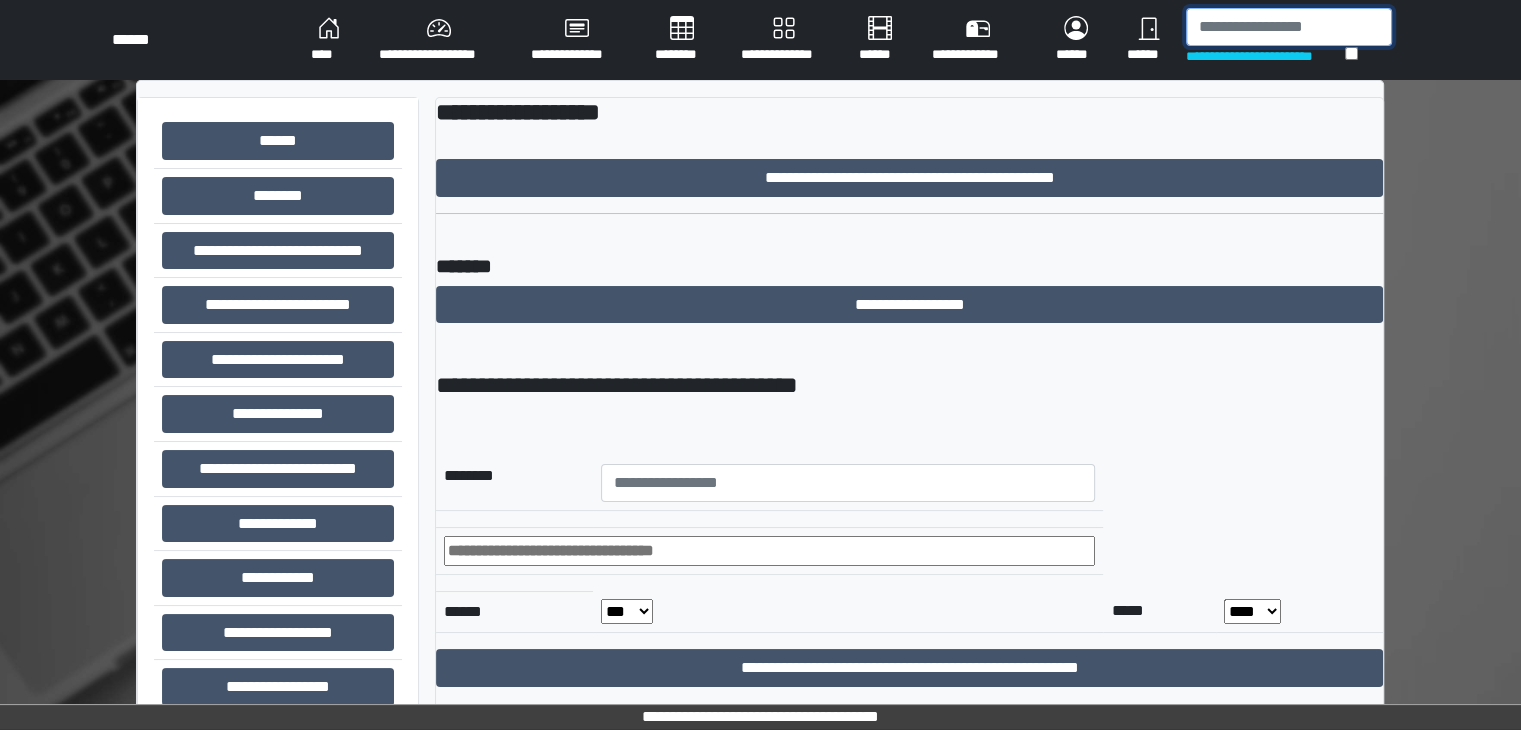 click at bounding box center [1289, 27] 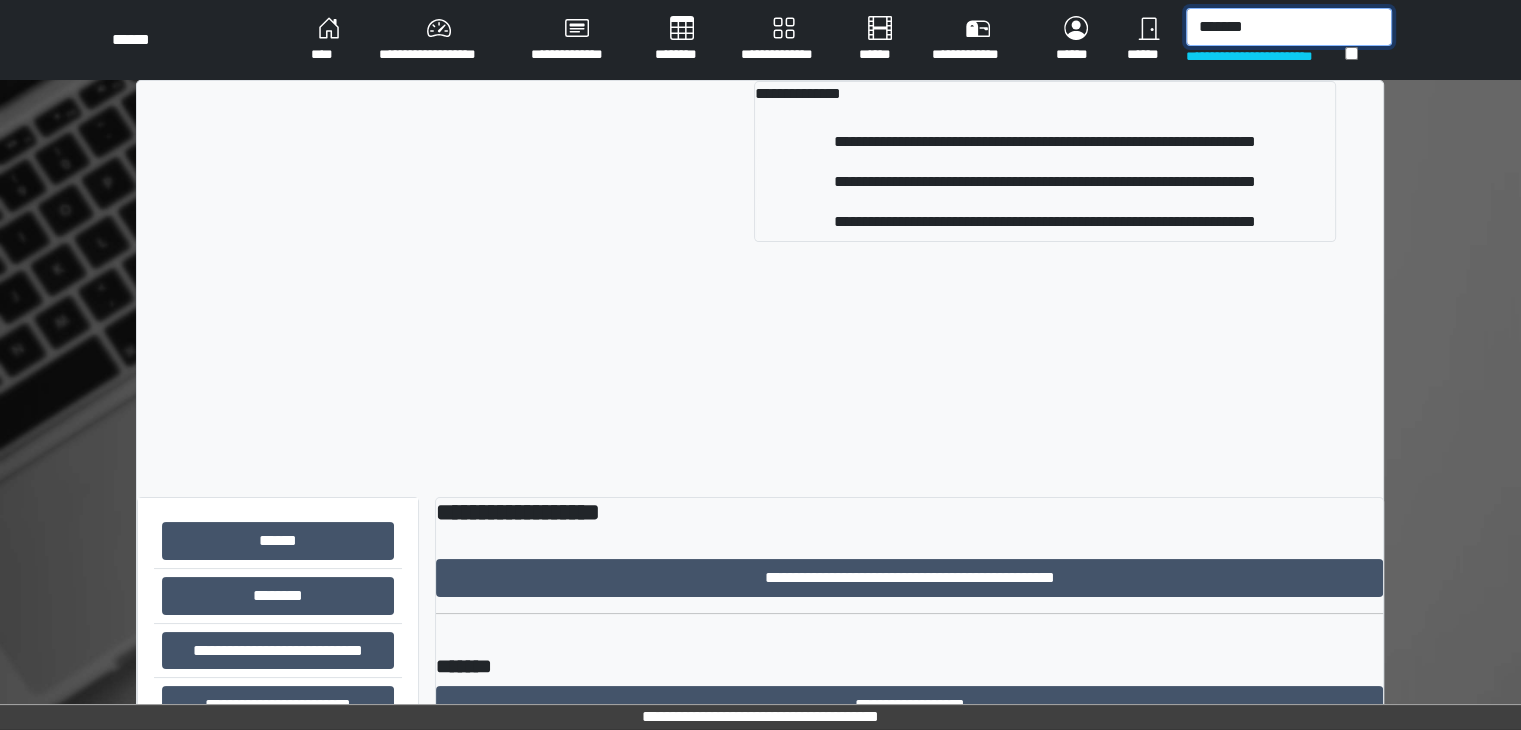 type on "*******" 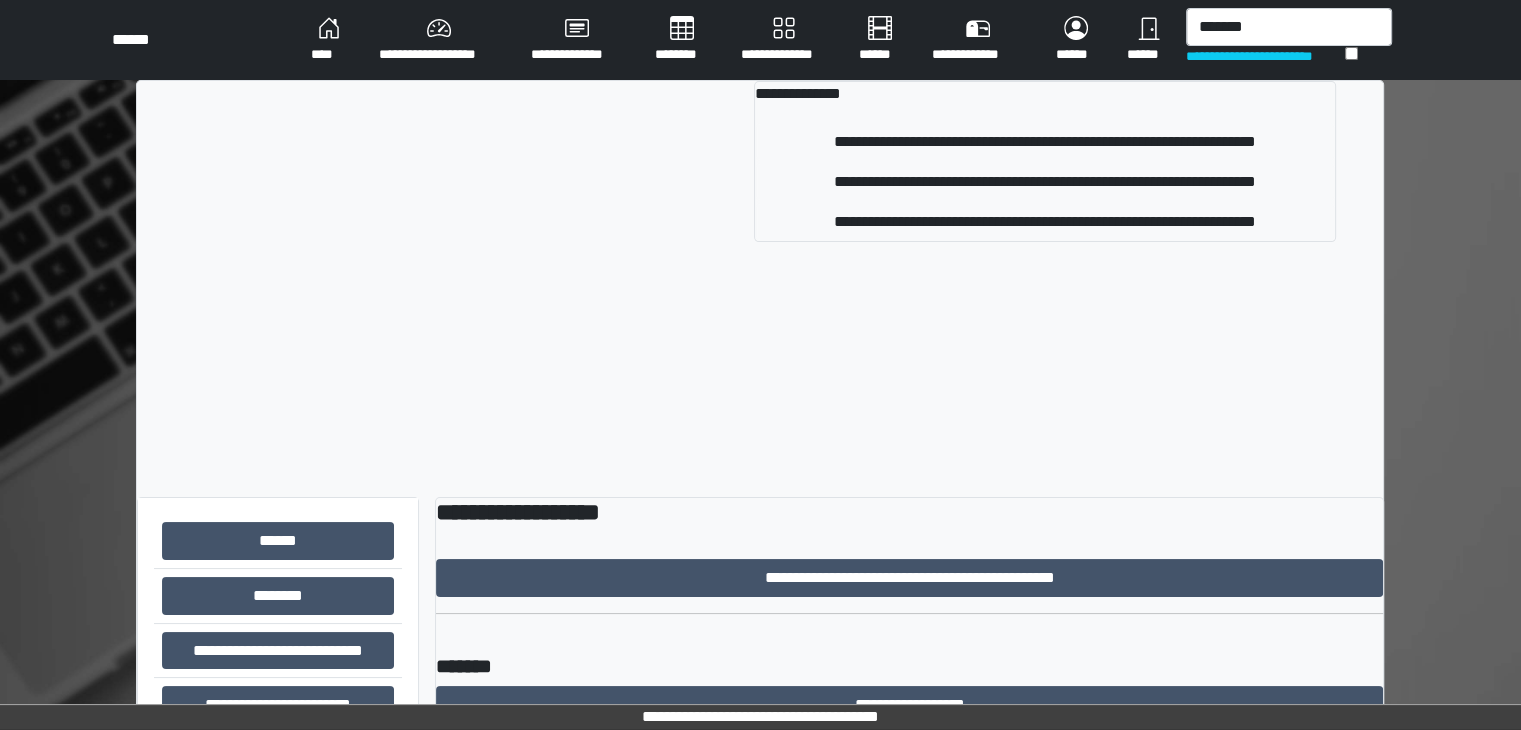click on "**********" at bounding box center [1045, 142] 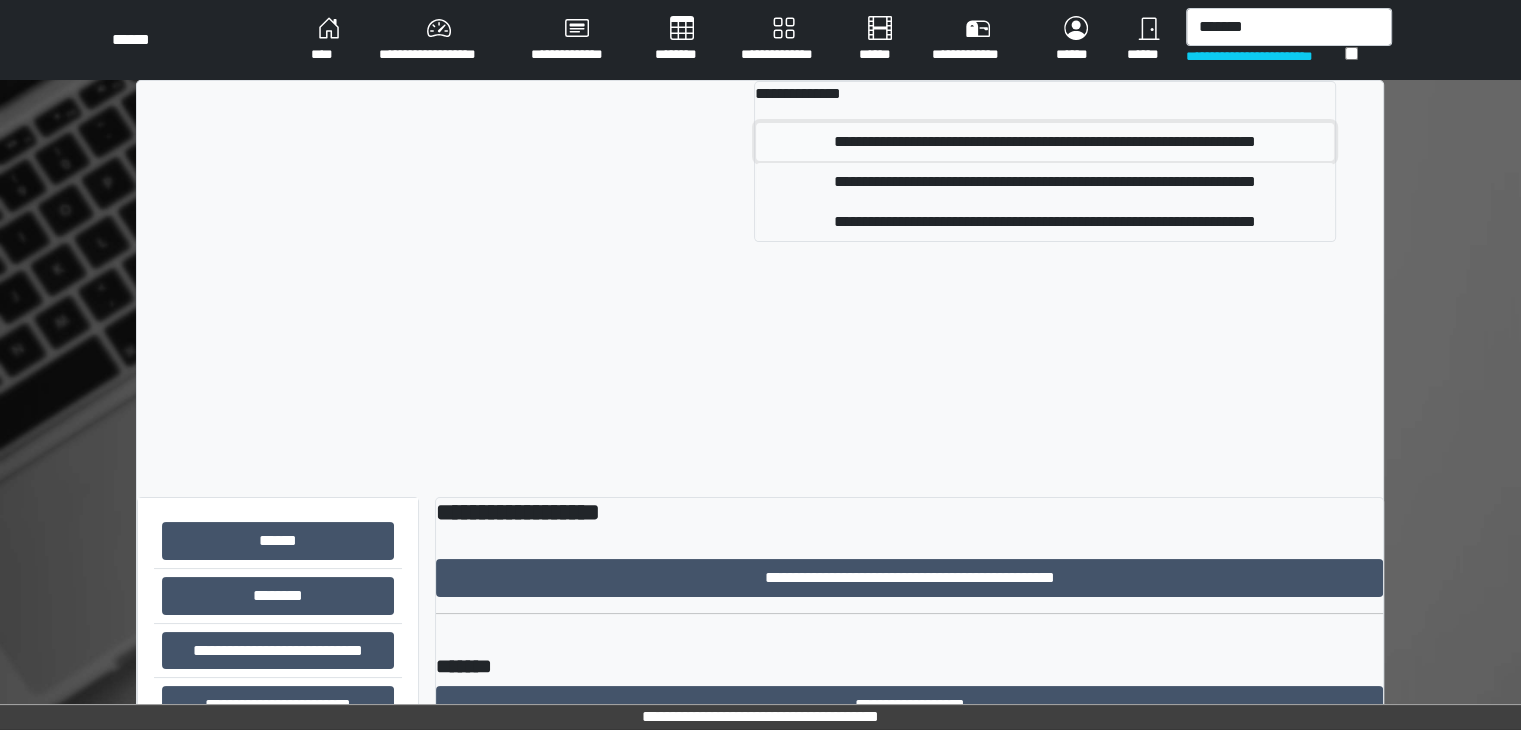 click on "**********" at bounding box center [1045, 142] 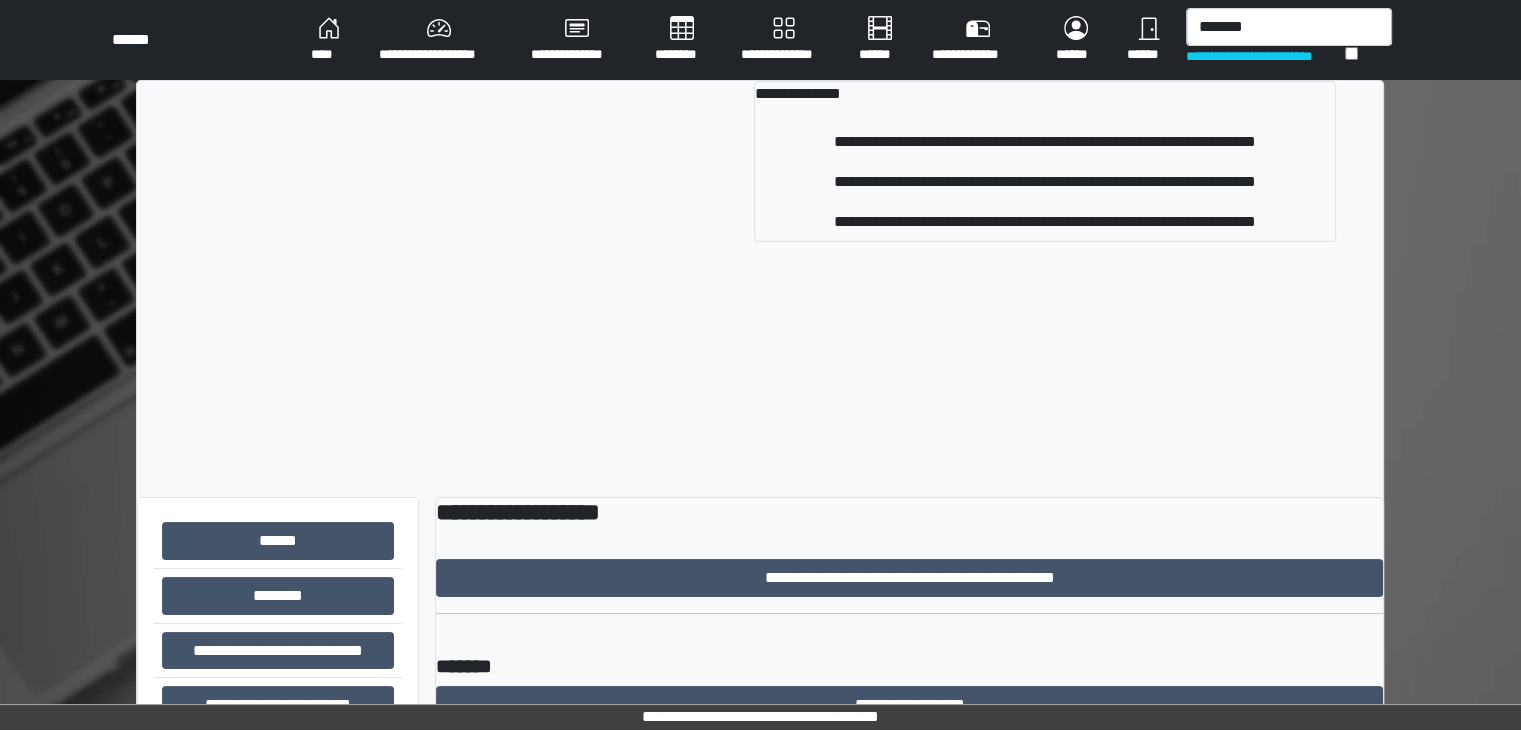 type 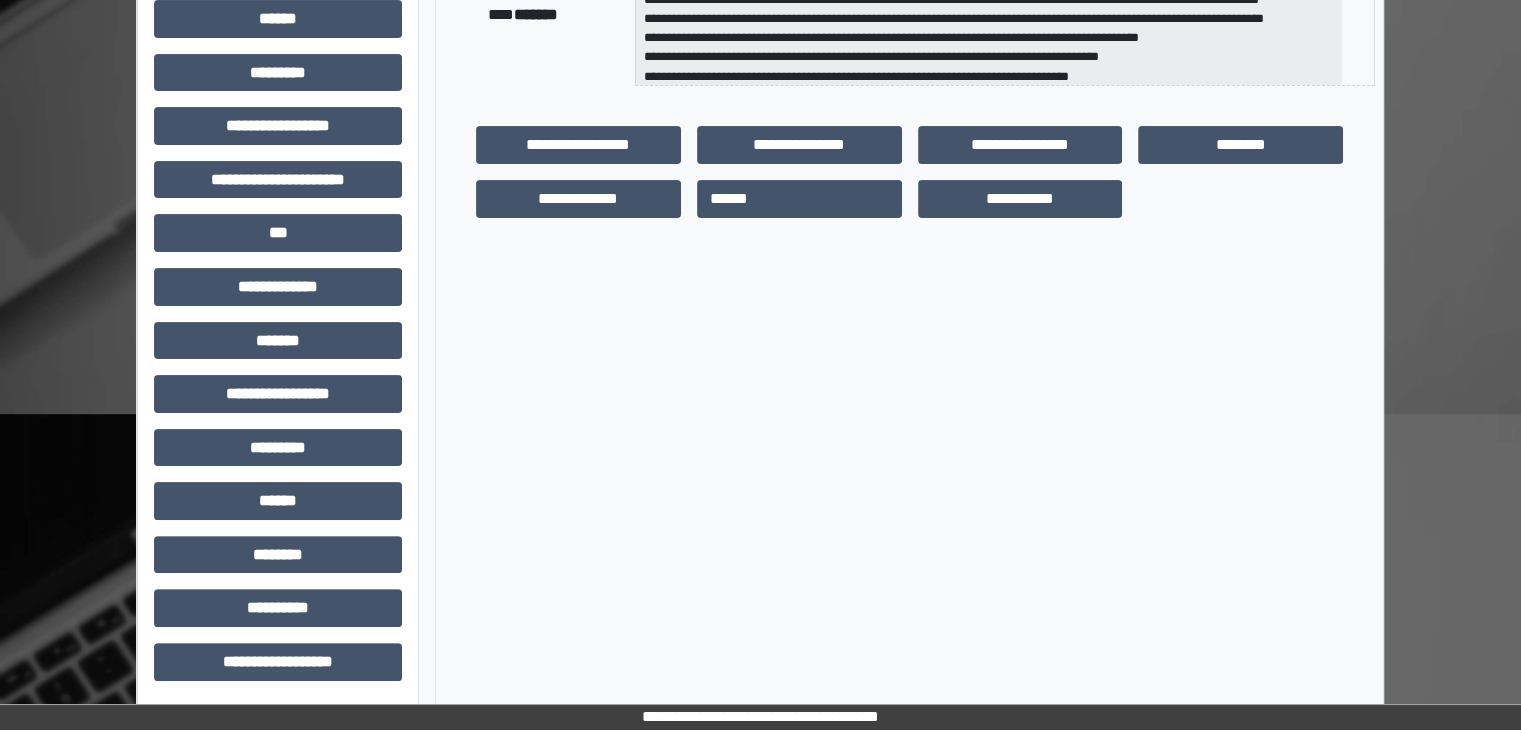 scroll, scrollTop: 436, scrollLeft: 0, axis: vertical 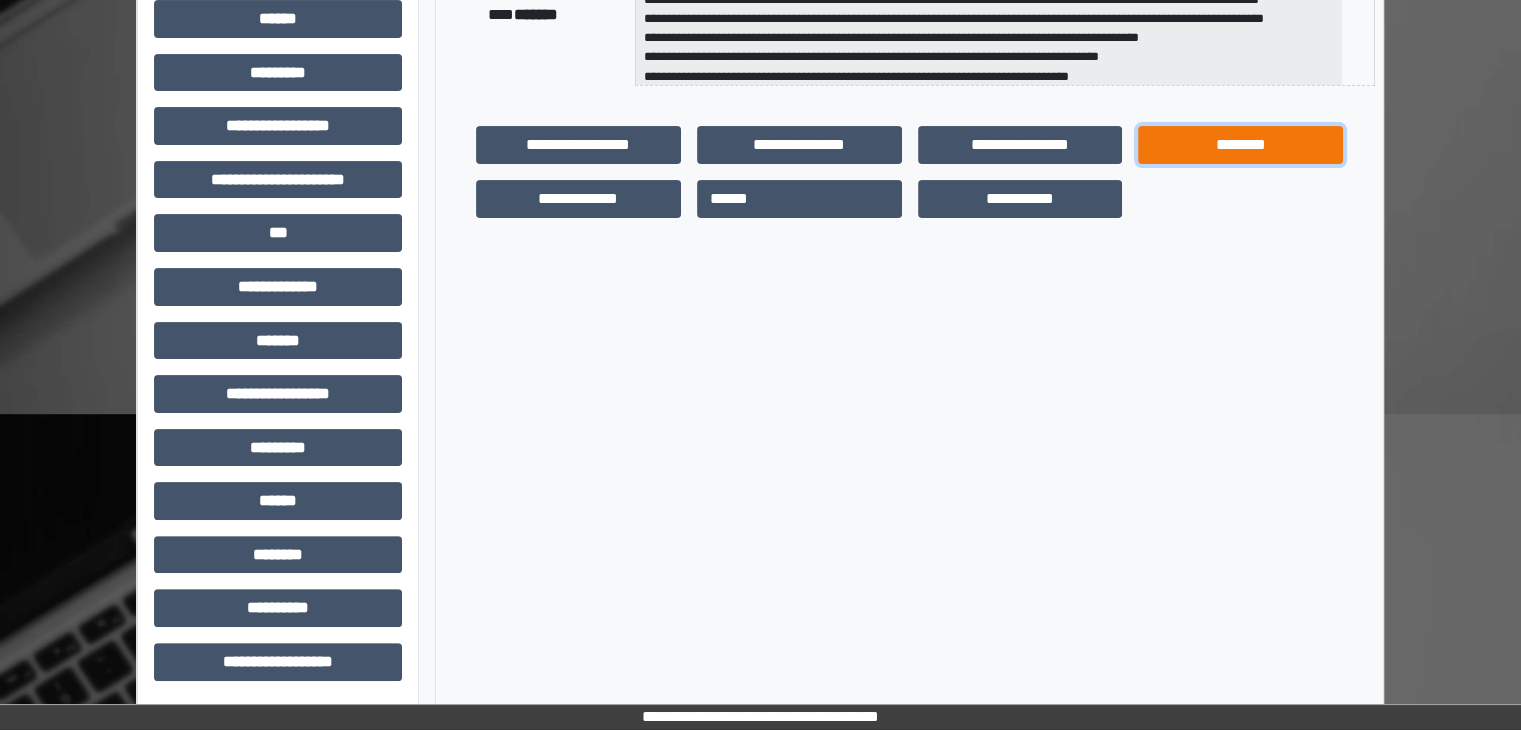 click on "********" at bounding box center [1240, 145] 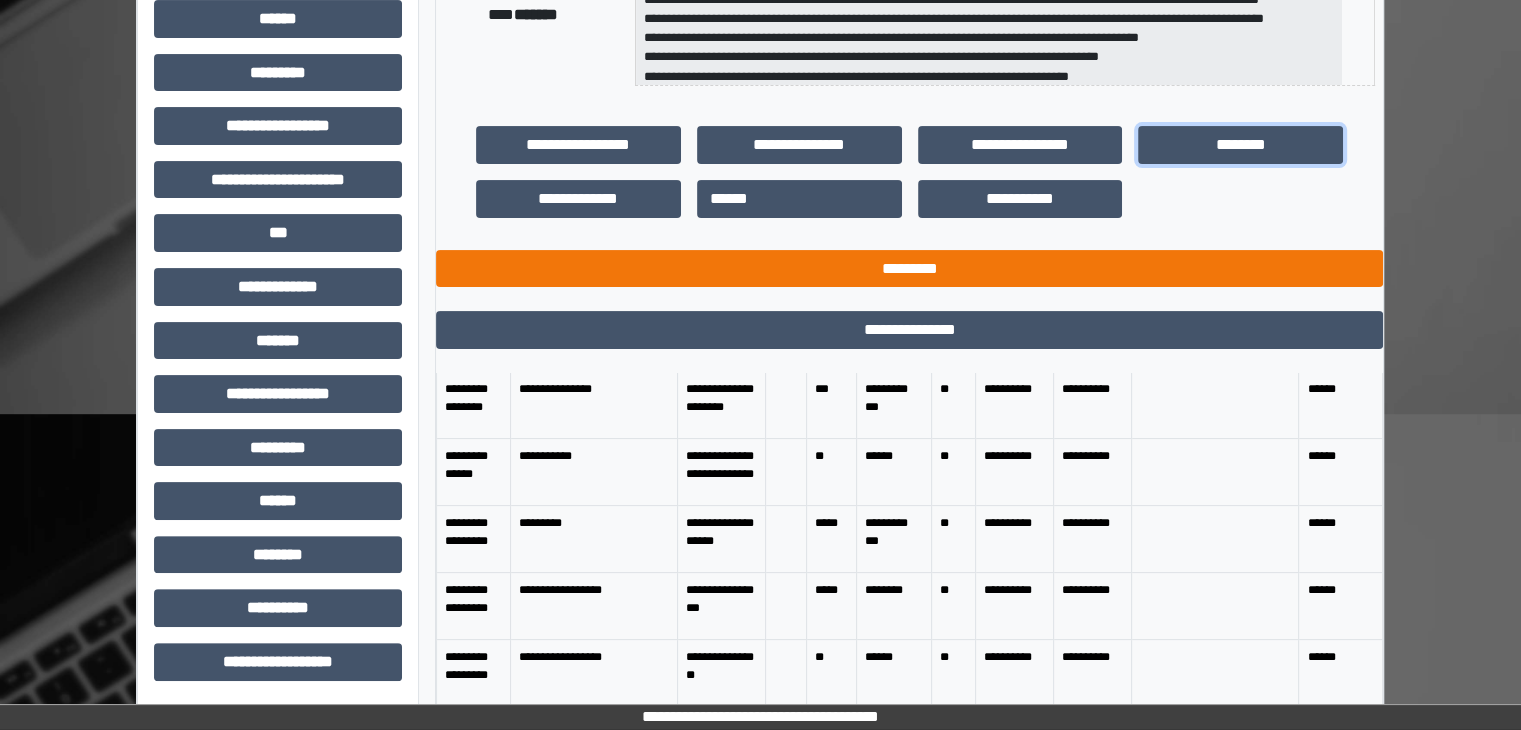 scroll, scrollTop: 300, scrollLeft: 0, axis: vertical 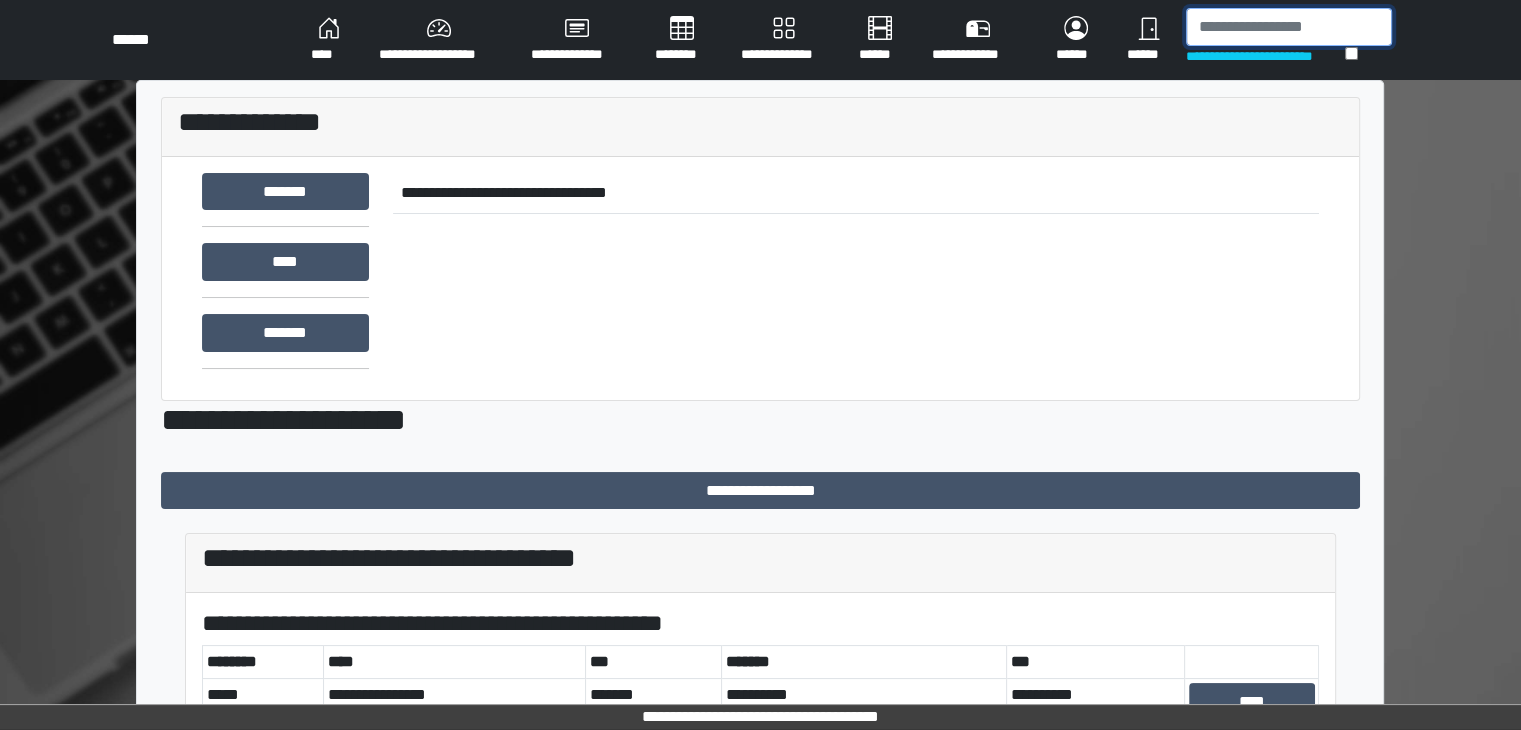 click at bounding box center [1289, 27] 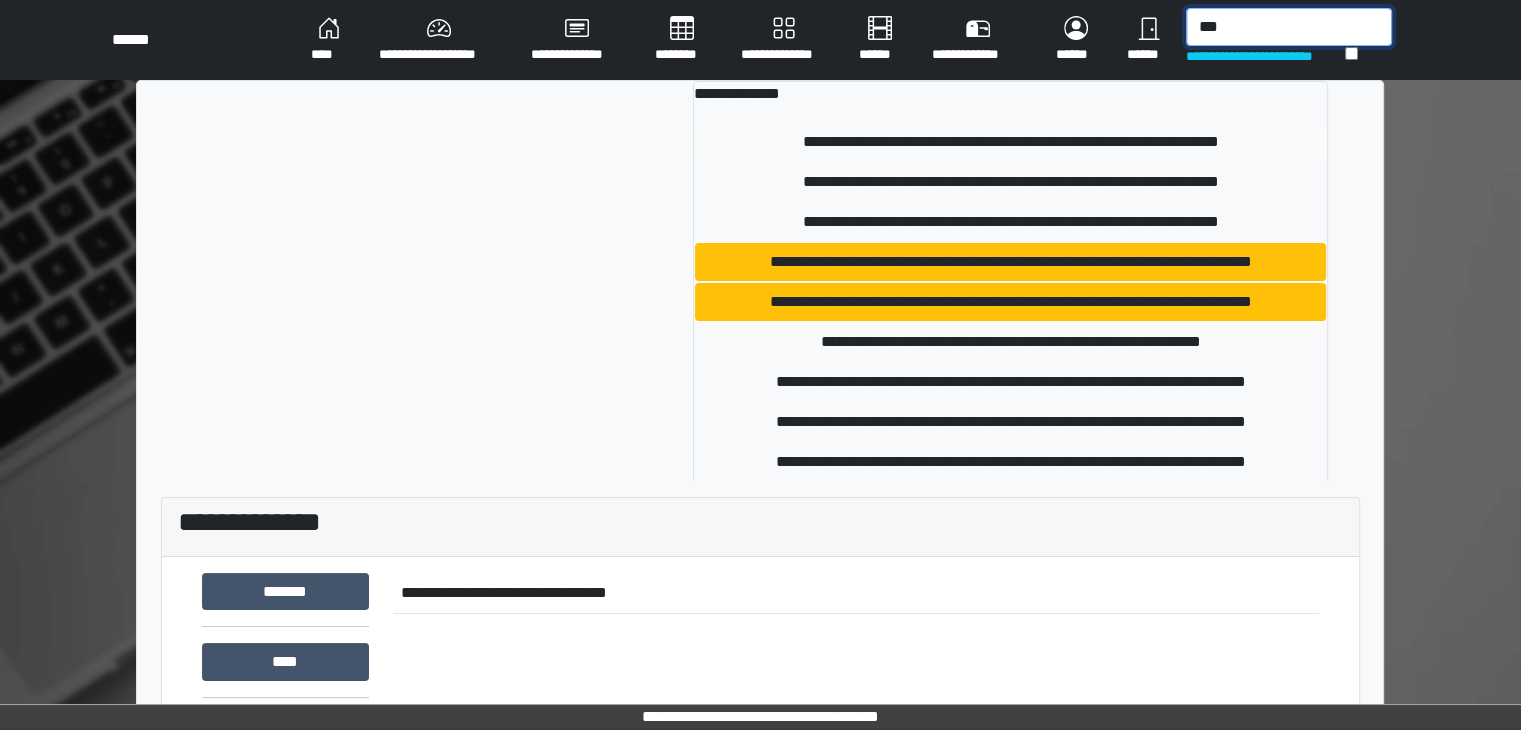 type on "***" 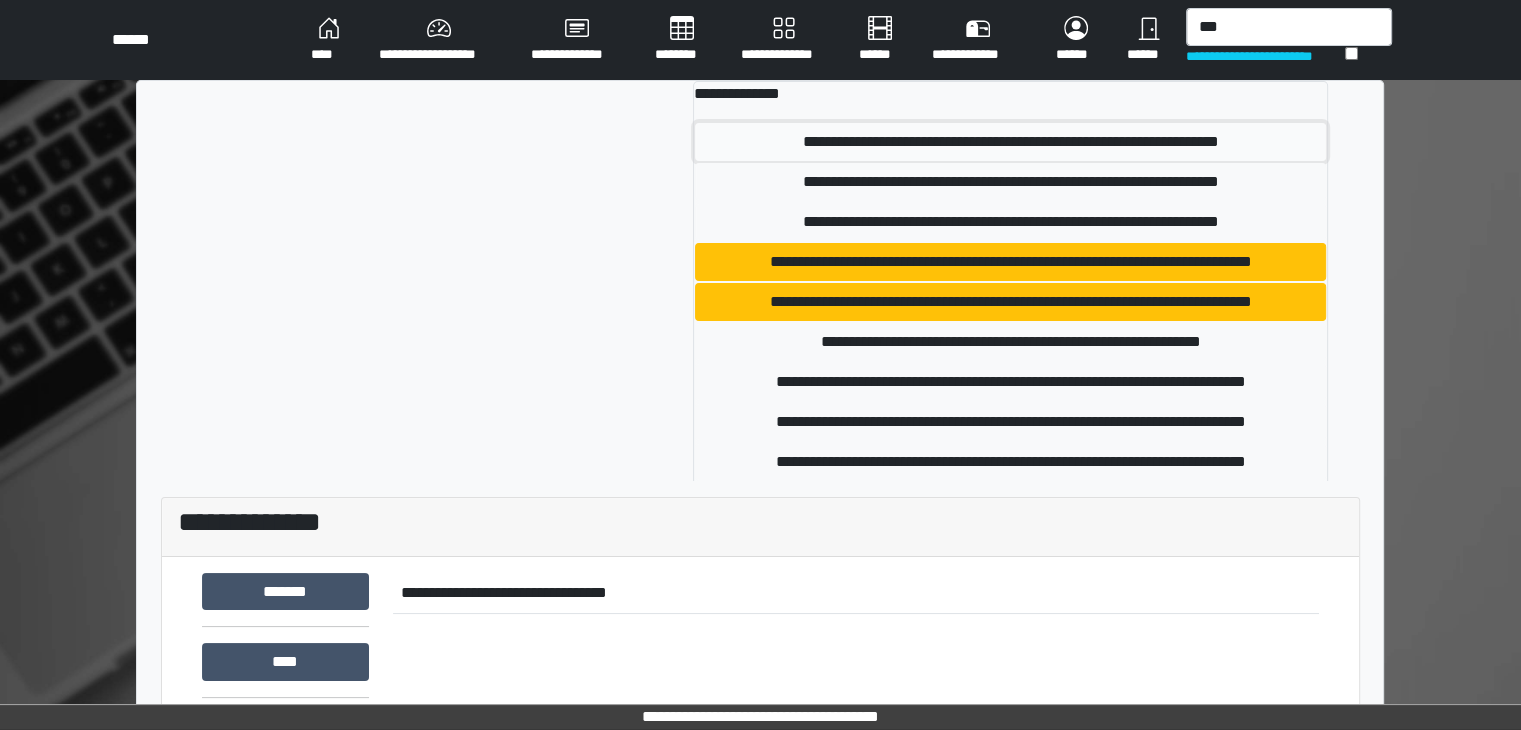 click on "**********" at bounding box center (1010, 142) 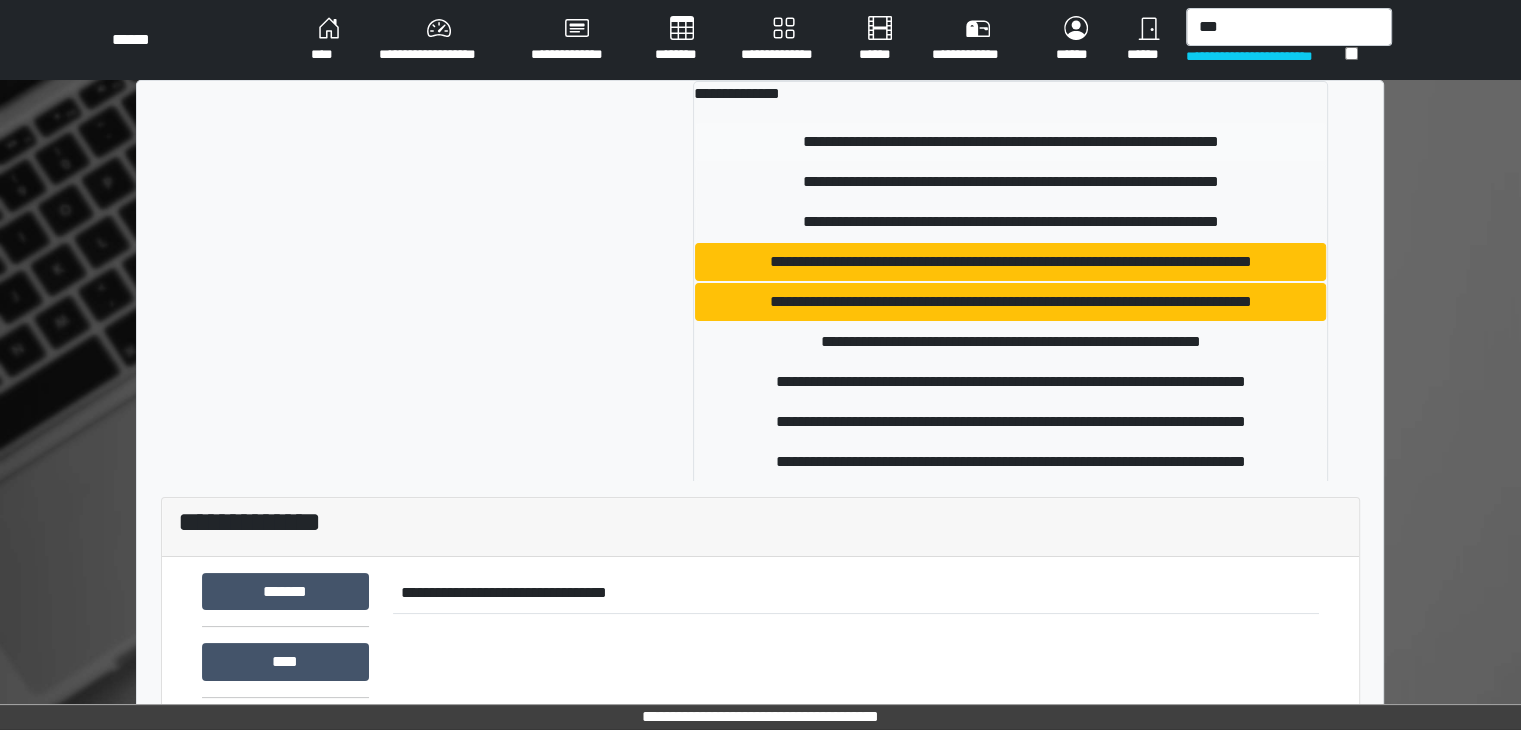 type 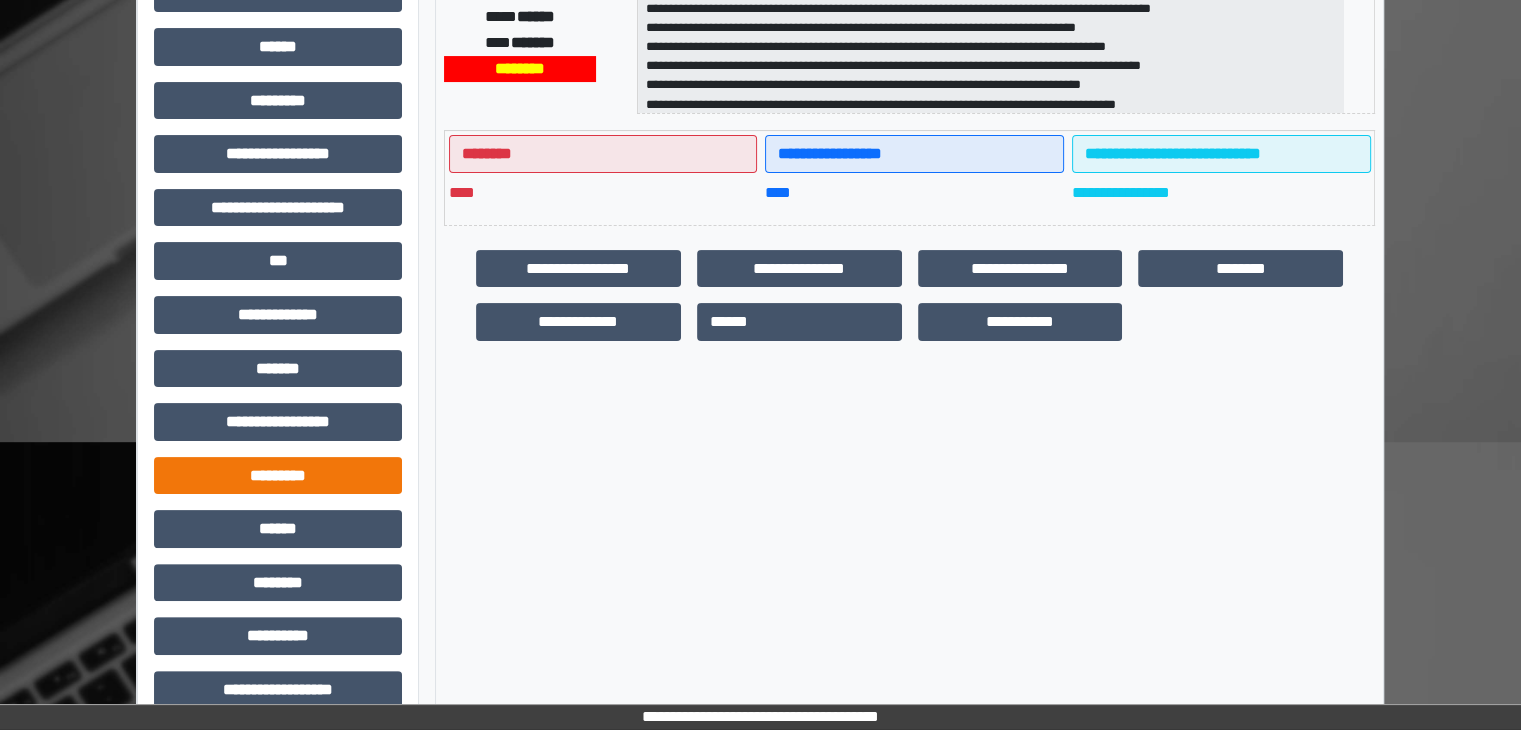 scroll, scrollTop: 436, scrollLeft: 0, axis: vertical 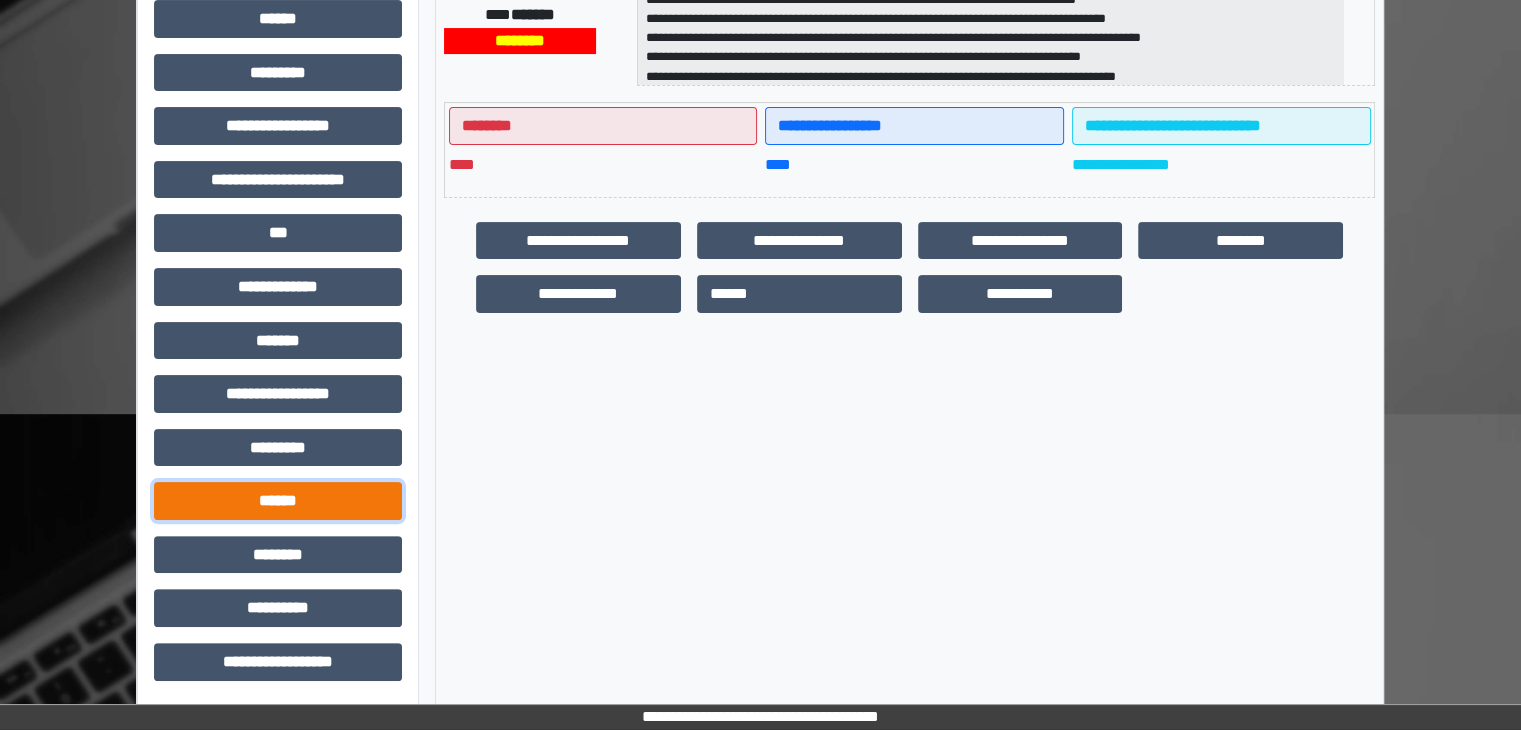 click on "******" at bounding box center [278, 501] 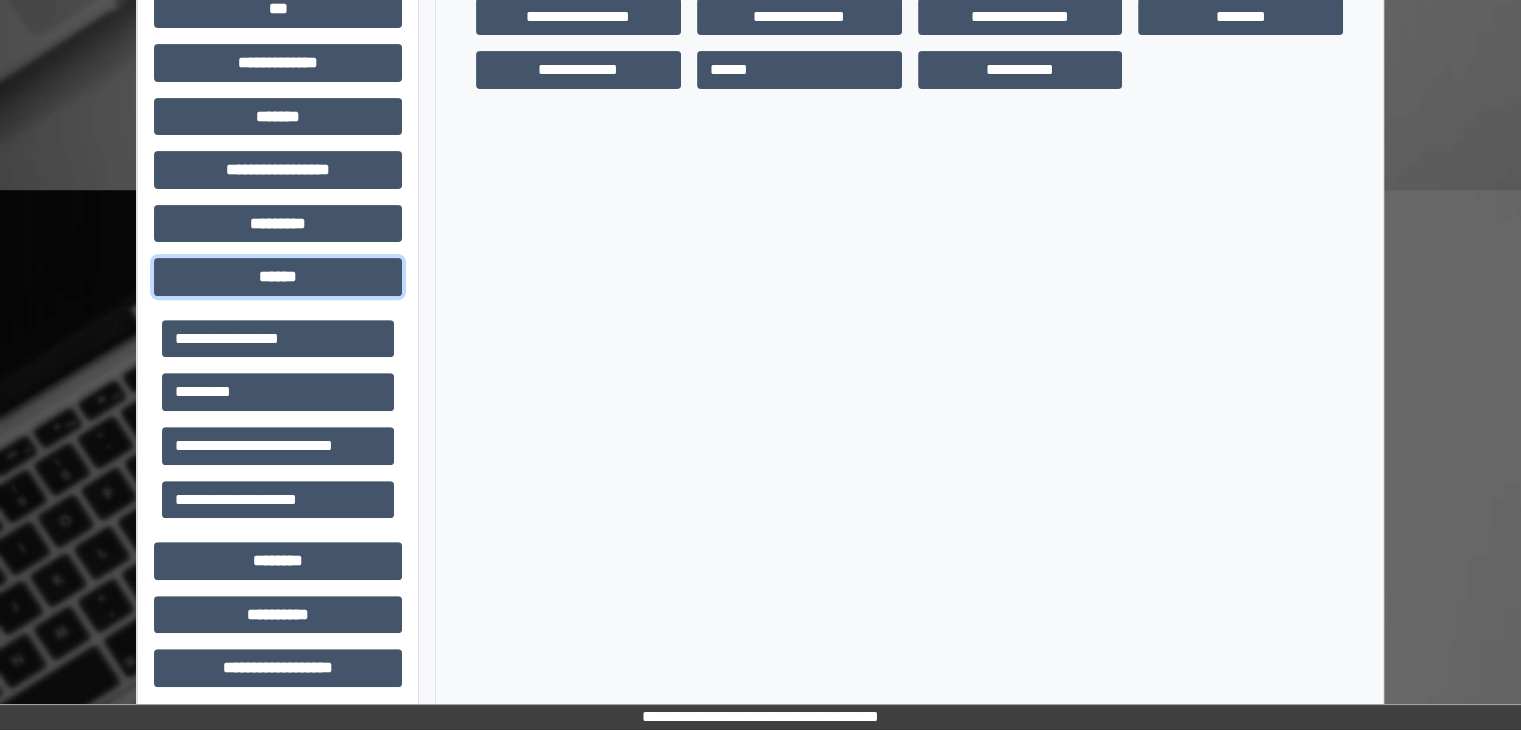 scroll, scrollTop: 667, scrollLeft: 0, axis: vertical 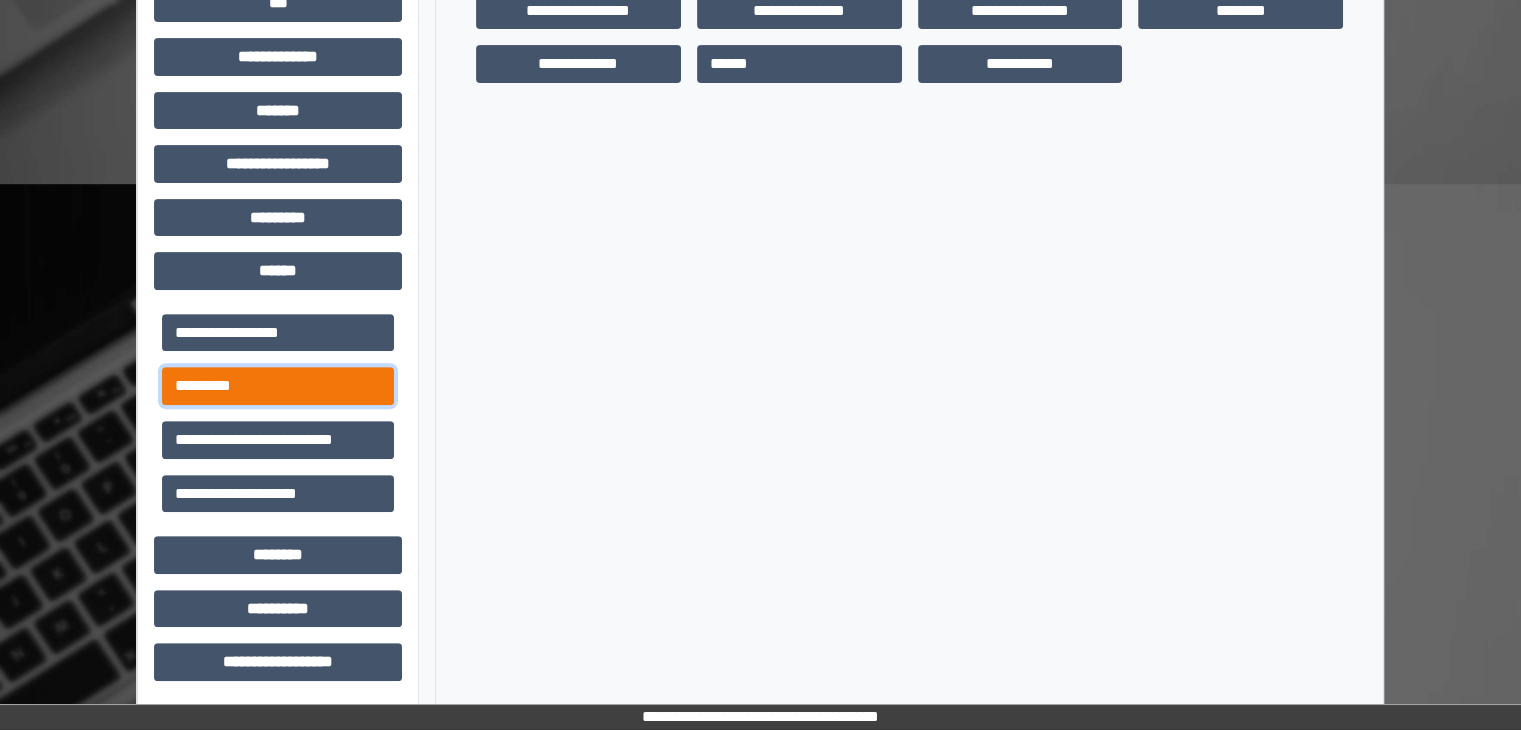click on "*********" at bounding box center [278, 386] 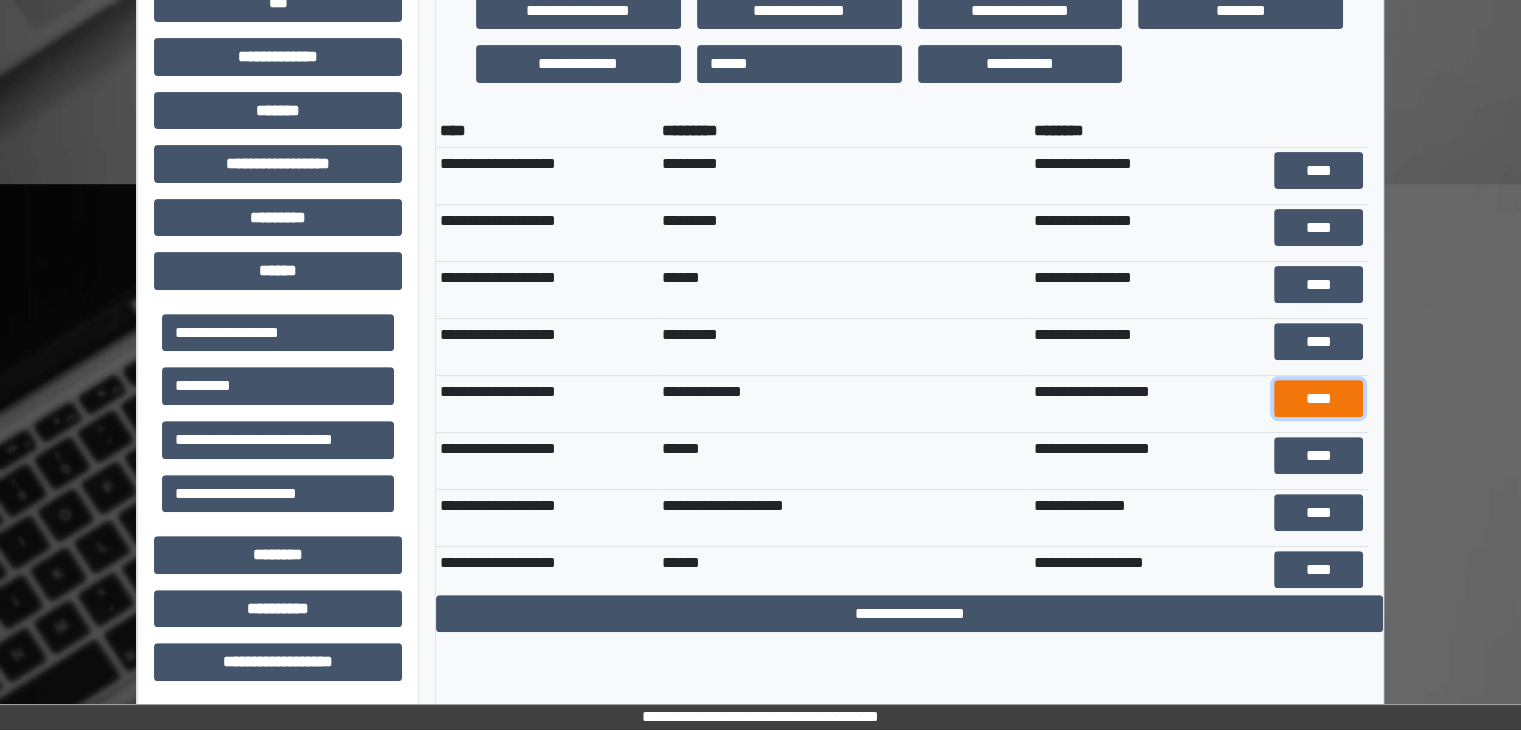 click on "****" at bounding box center (1318, 399) 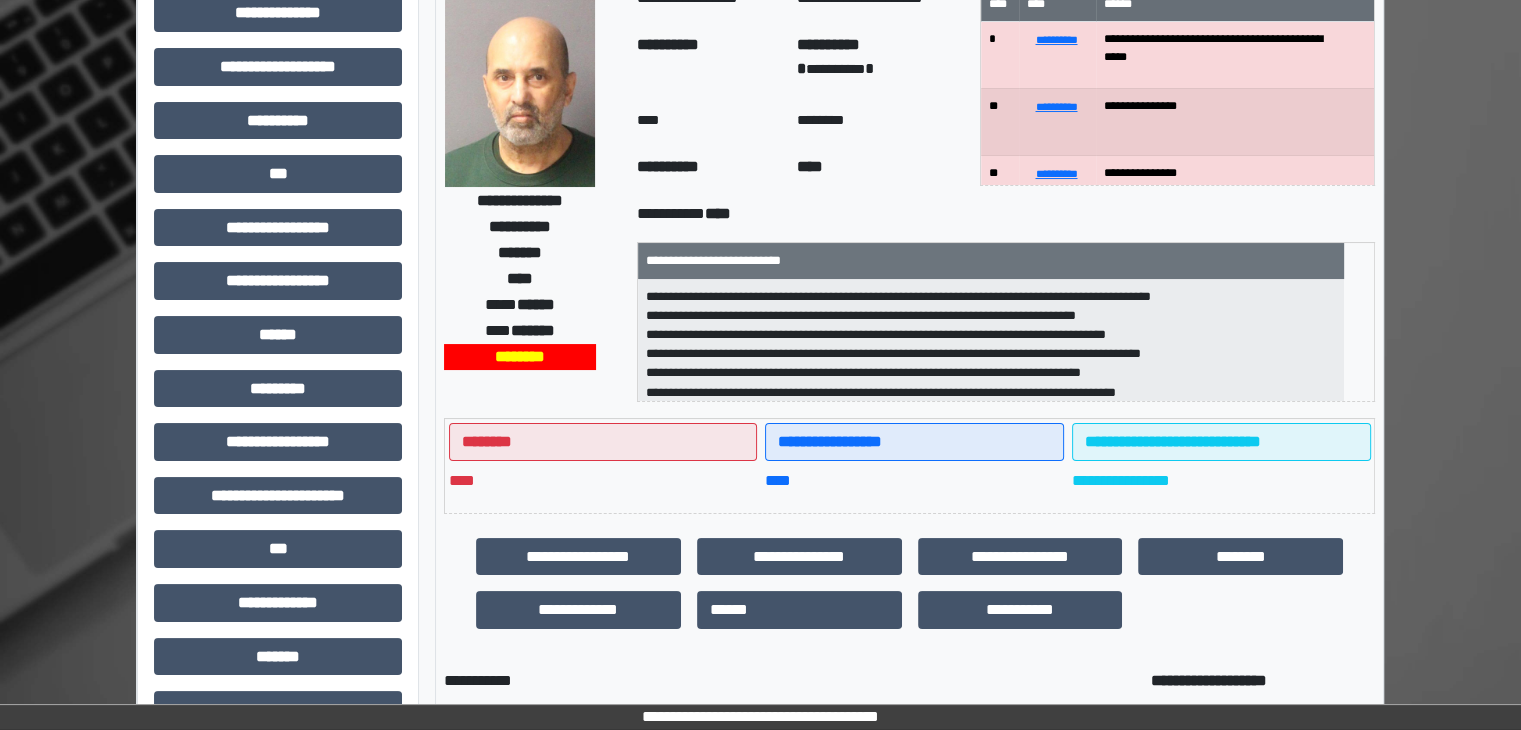 scroll, scrollTop: 95, scrollLeft: 0, axis: vertical 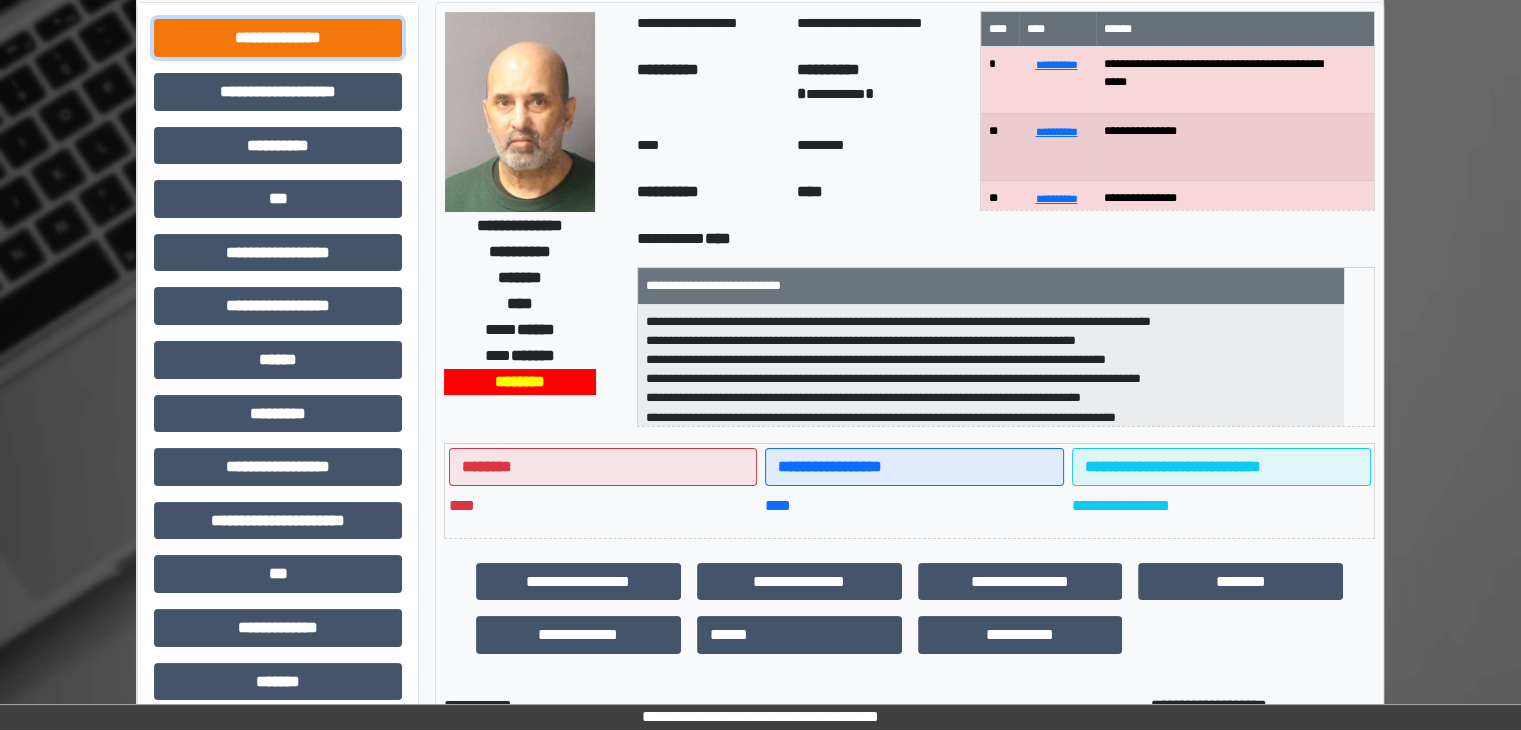 click on "**********" at bounding box center [278, 38] 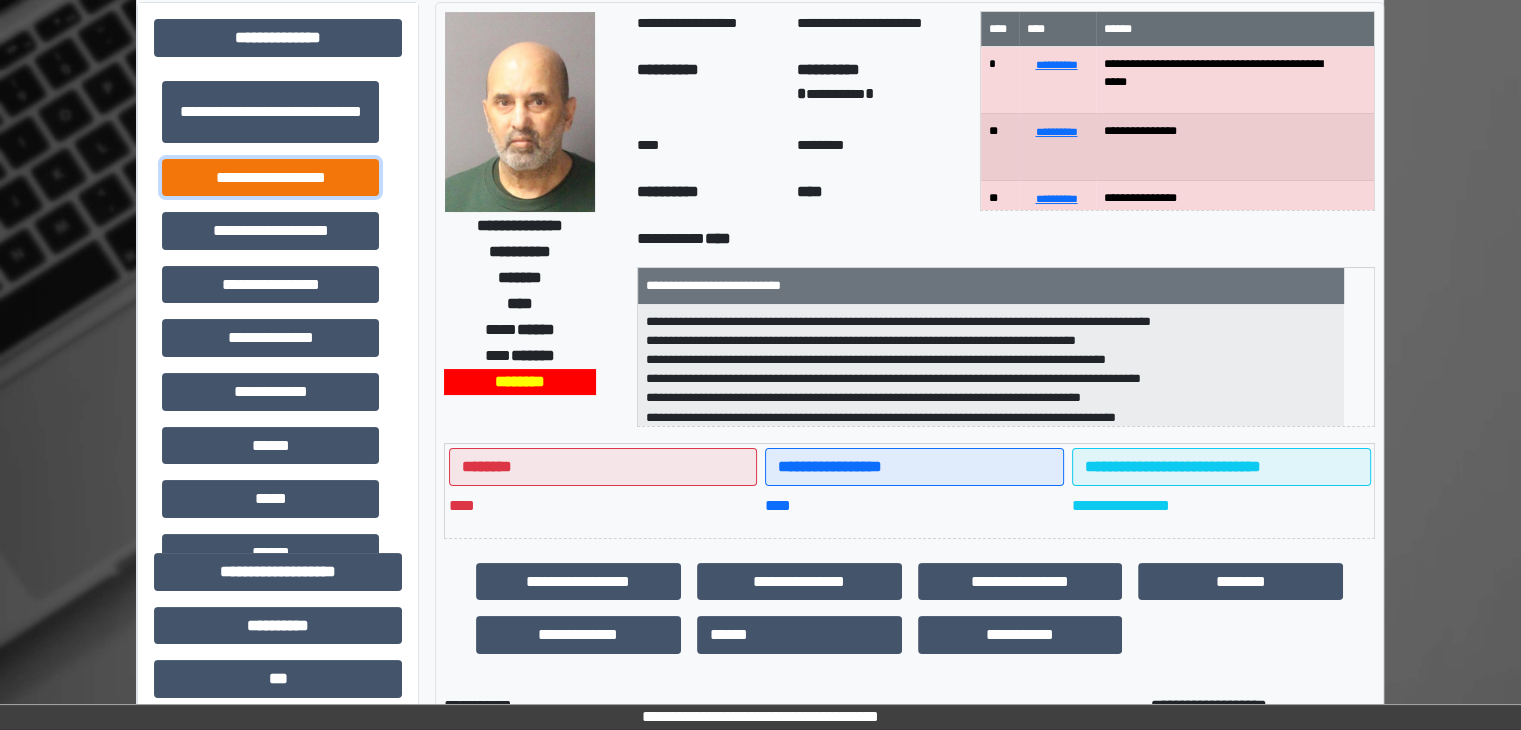 click on "**********" at bounding box center (270, 178) 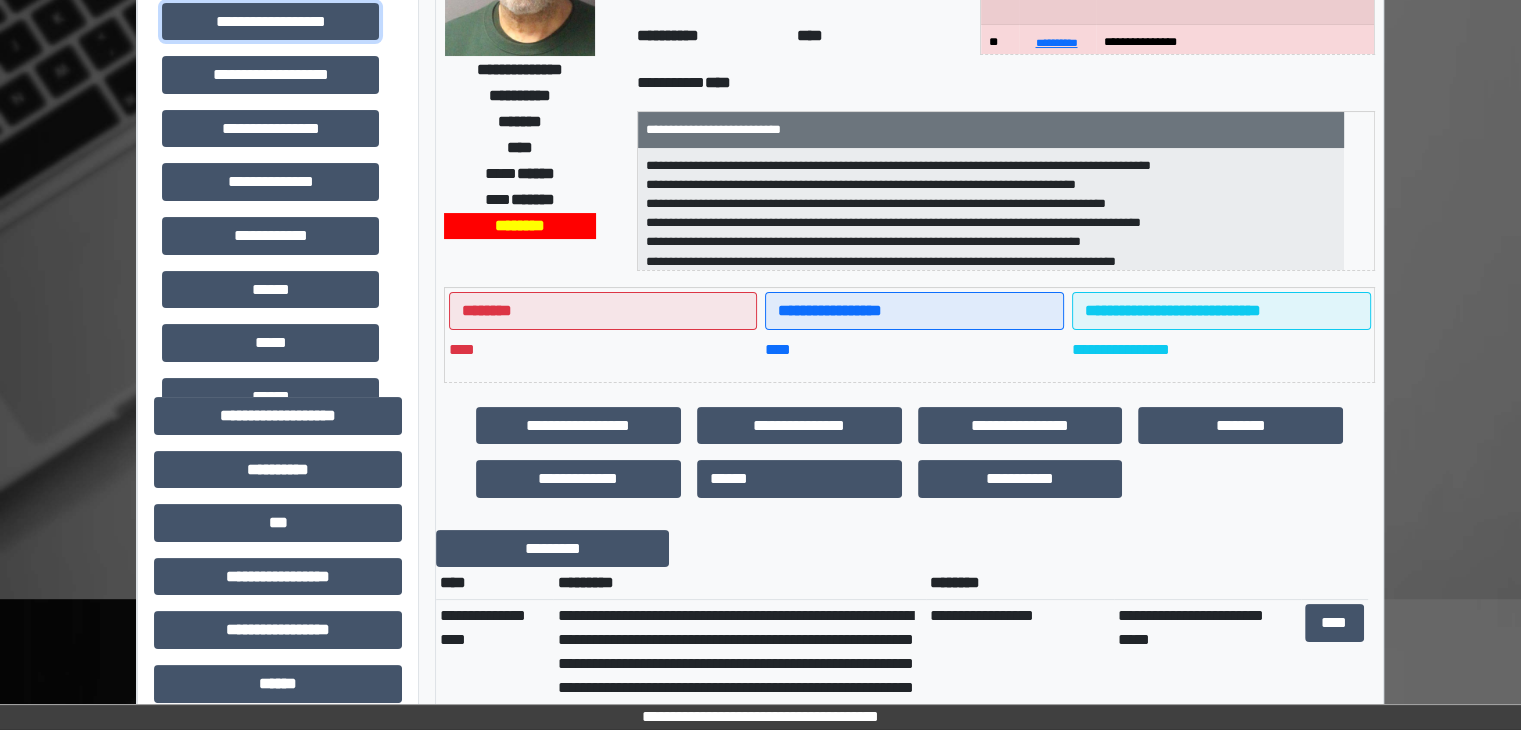 scroll, scrollTop: 295, scrollLeft: 0, axis: vertical 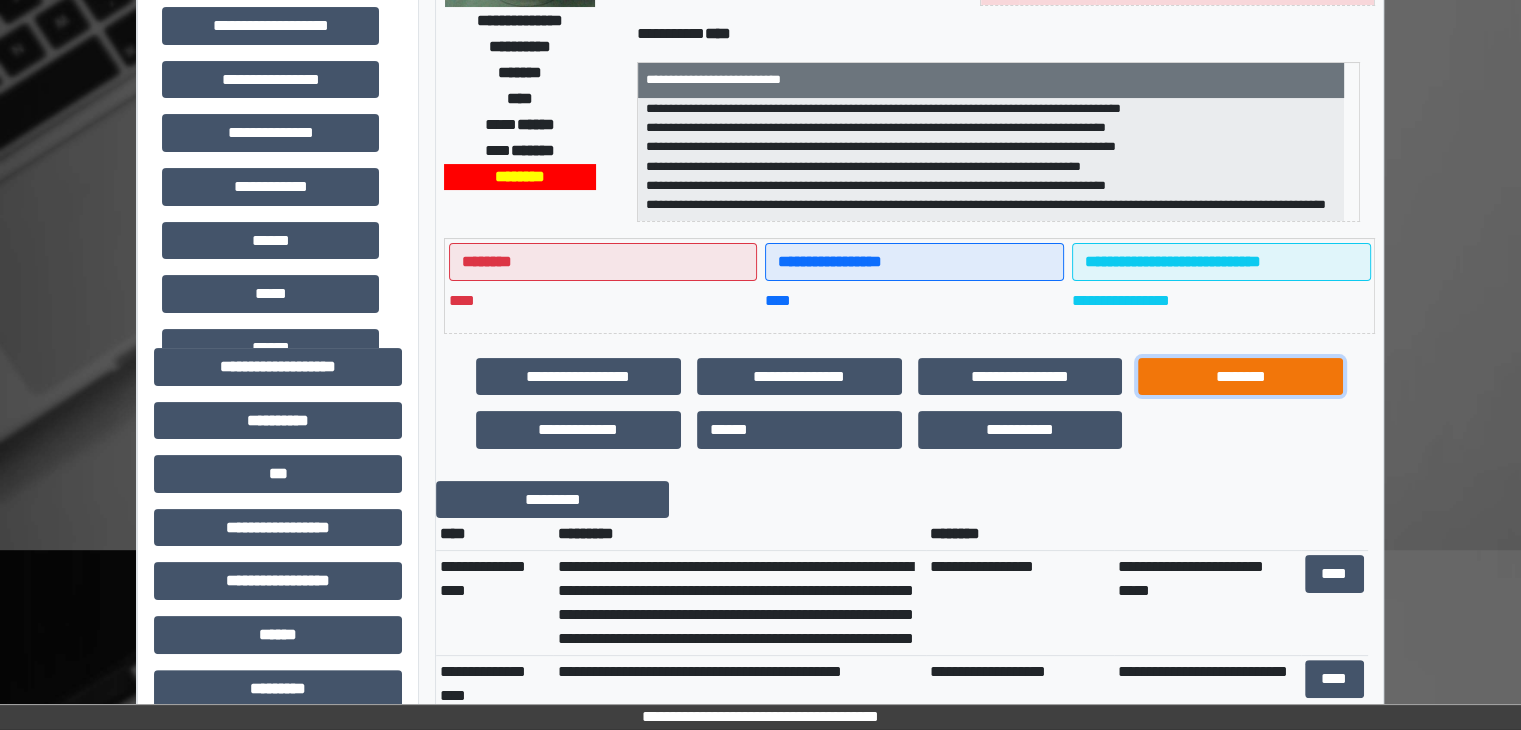 click on "********" at bounding box center (1240, 377) 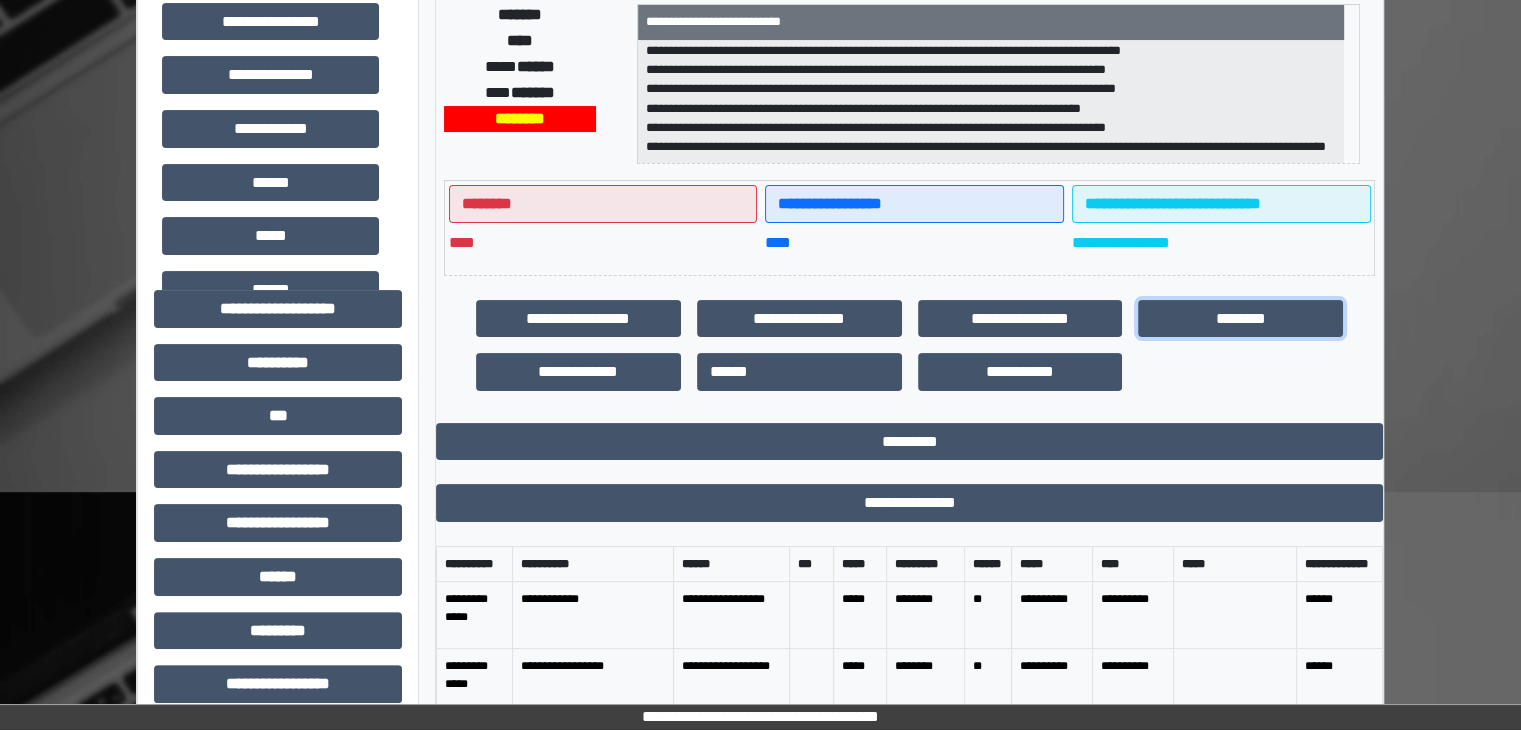 scroll, scrollTop: 600, scrollLeft: 0, axis: vertical 